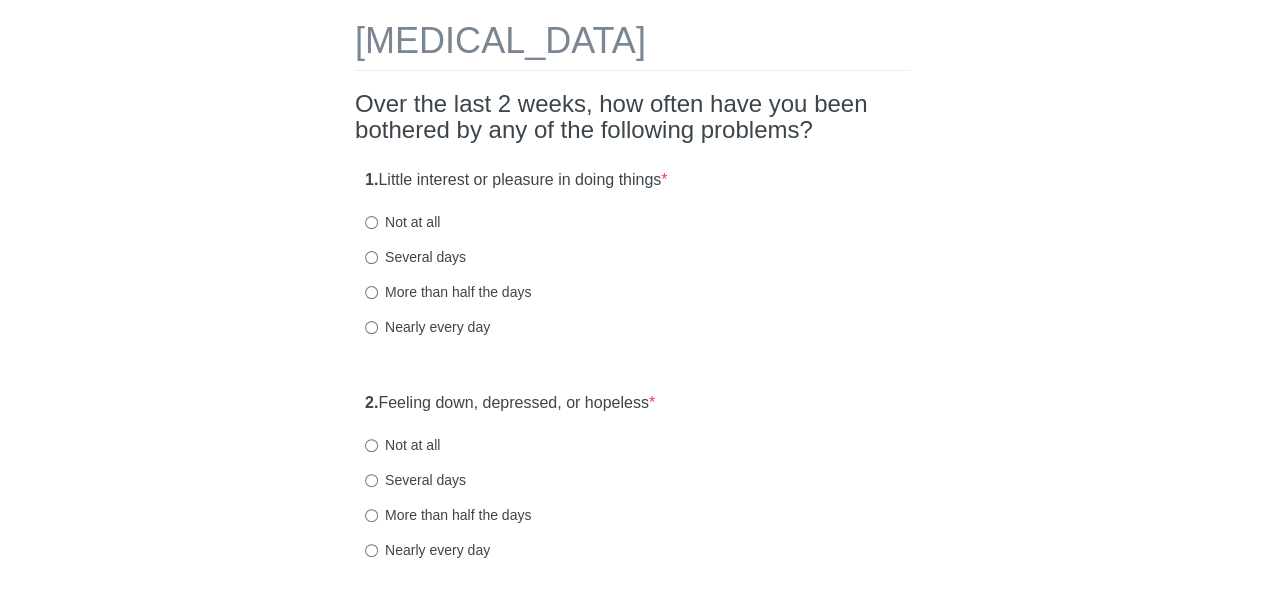 scroll, scrollTop: 0, scrollLeft: 0, axis: both 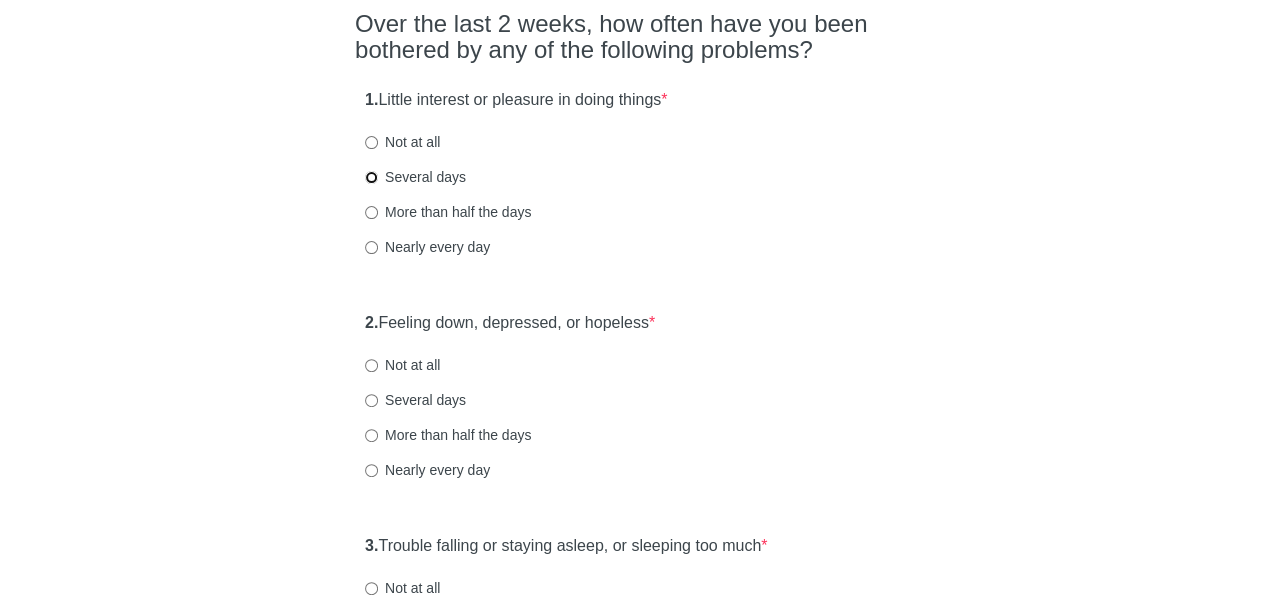 click on "Several days" at bounding box center [371, 177] 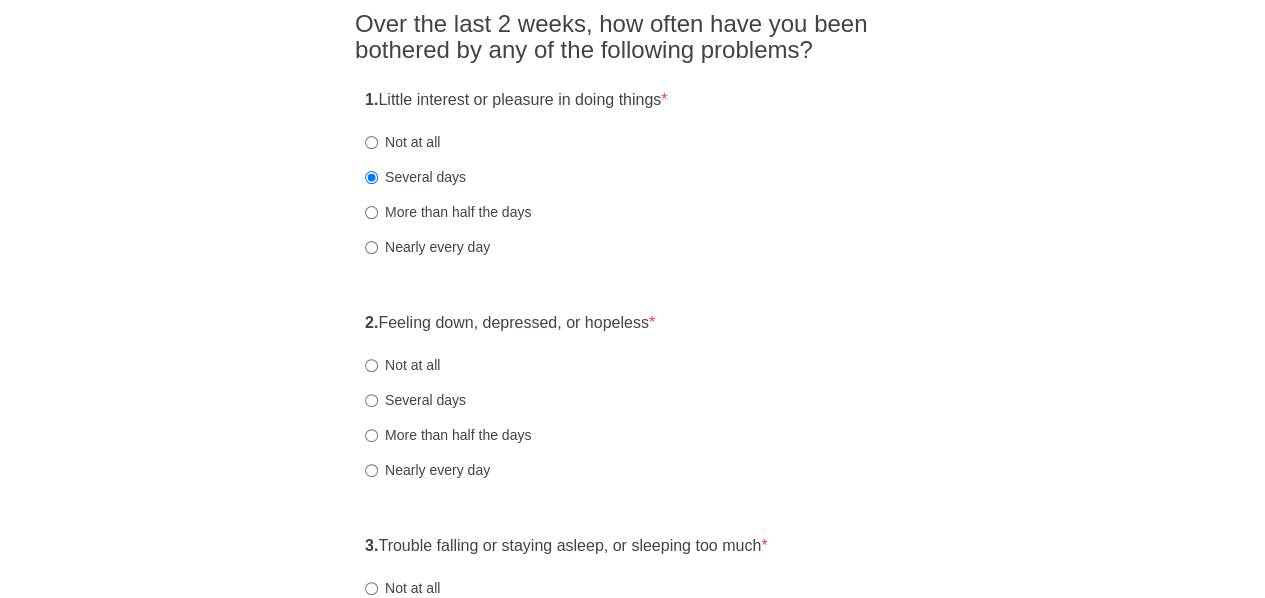 click on "[MEDICAL_DATA] Over the last 2 weeks, how often have you been bothered by any of the following problems? 1.  Little interest or pleasure in doing things  * Not at all Several days More than half the days Nearly every day 2.  Feeling down, depressed, or hopeless  * Not at all Several days More than half the days Nearly every day 3.  Trouble falling or staying asleep, or sleeping too much  * Not at all Several days More than half the days Nearly every day 4.  Feeling tired or having little energy  * Not at all Several days More than half the days Nearly every day 5.  Poor appetite or [MEDICAL_DATA]  * Not at all Several days More than half the days Nearly every day 6.  Feeling bad about yourself or that you are a failure or have let yourself or your family down  * Not at all Several days More than half the days Nearly every day 7.  Trouble concentrating on things, such as reading the newspaper or watching television  * Not at all Several days More than half the days Nearly every day 8.   * 9.   *" at bounding box center (633, 1038) 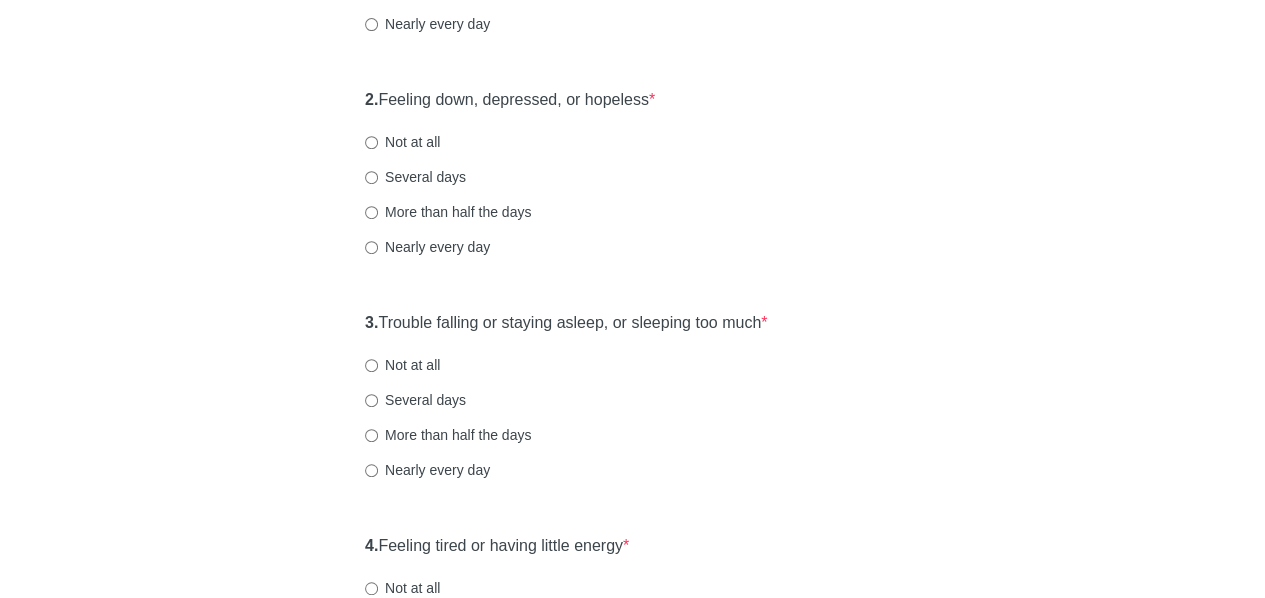 scroll, scrollTop: 395, scrollLeft: 0, axis: vertical 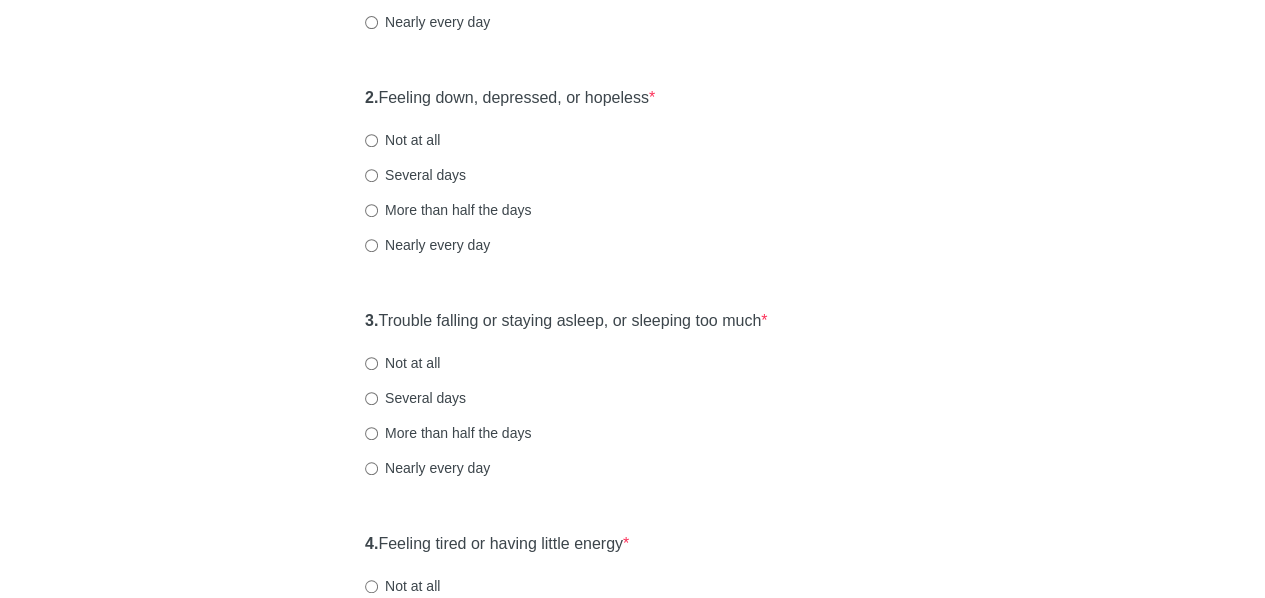 click on "Not at all" at bounding box center (402, 140) 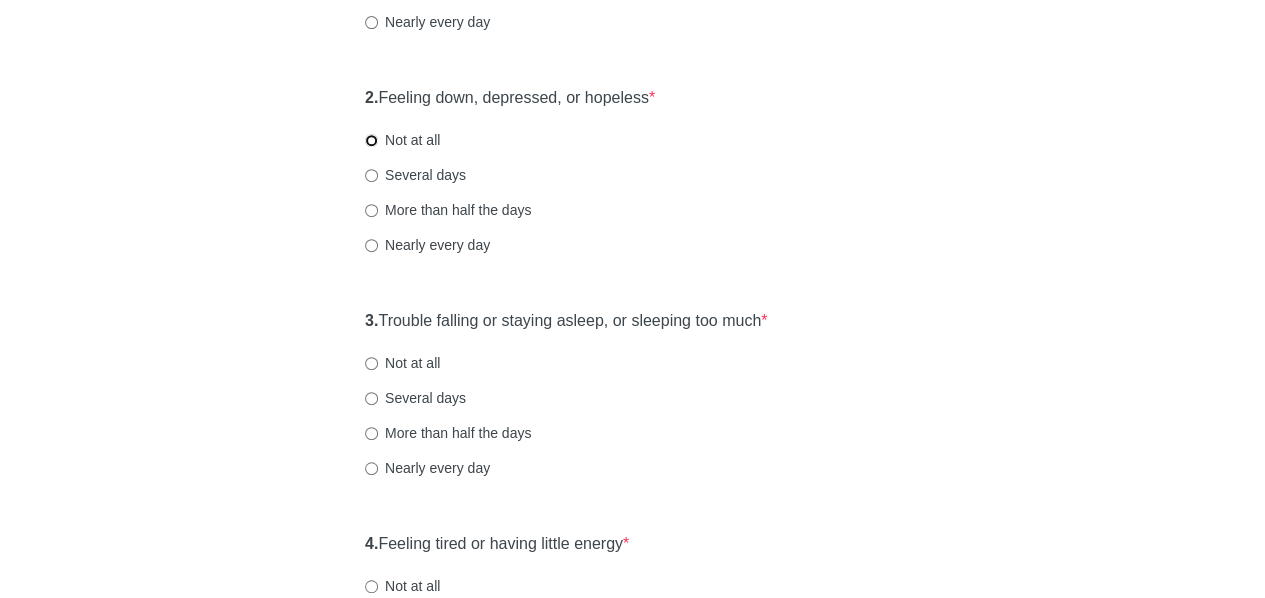 radio on "true" 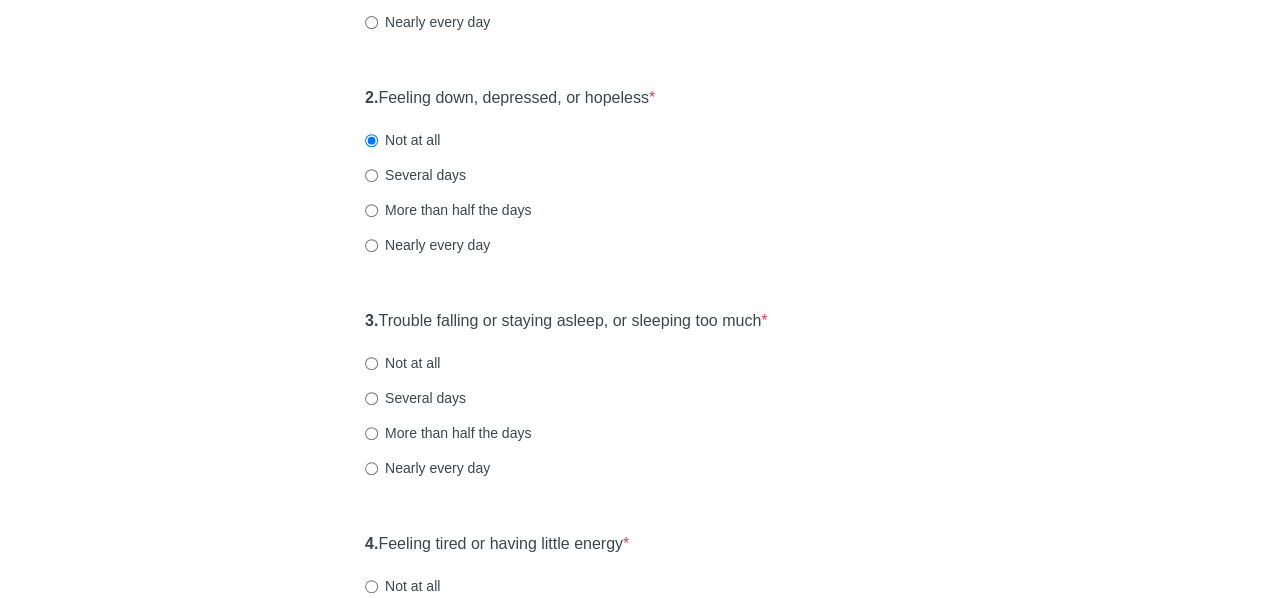 click on "[MEDICAL_DATA] Over the last 2 weeks, how often have you been bothered by any of the following problems? 1.  Little interest or pleasure in doing things  * Not at all Several days More than half the days Nearly every day 2.  Feeling down, depressed, or hopeless  * Not at all Several days More than half the days Nearly every day 3.  Trouble falling or staying asleep, or sleeping too much  * Not at all Several days More than half the days Nearly every day 4.  Feeling tired or having little energy  * Not at all Several days More than half the days Nearly every day 5.  Poor appetite or [MEDICAL_DATA]  * Not at all Several days More than half the days Nearly every day 6.  Feeling bad about yourself or that you are a failure or have let yourself or your family down  * Not at all Several days More than half the days Nearly every day 7.  Trouble concentrating on things, such as reading the newspaper or watching television  * Not at all Several days More than half the days Nearly every day 8.   * 9.   *" at bounding box center (633, 813) 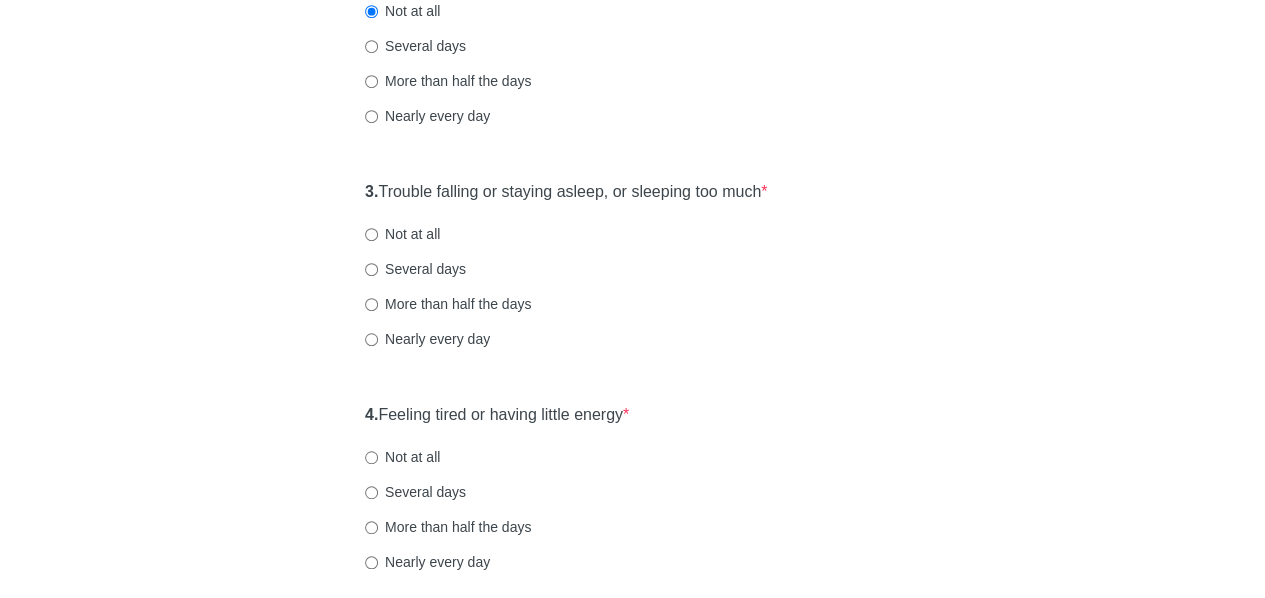 scroll, scrollTop: 526, scrollLeft: 0, axis: vertical 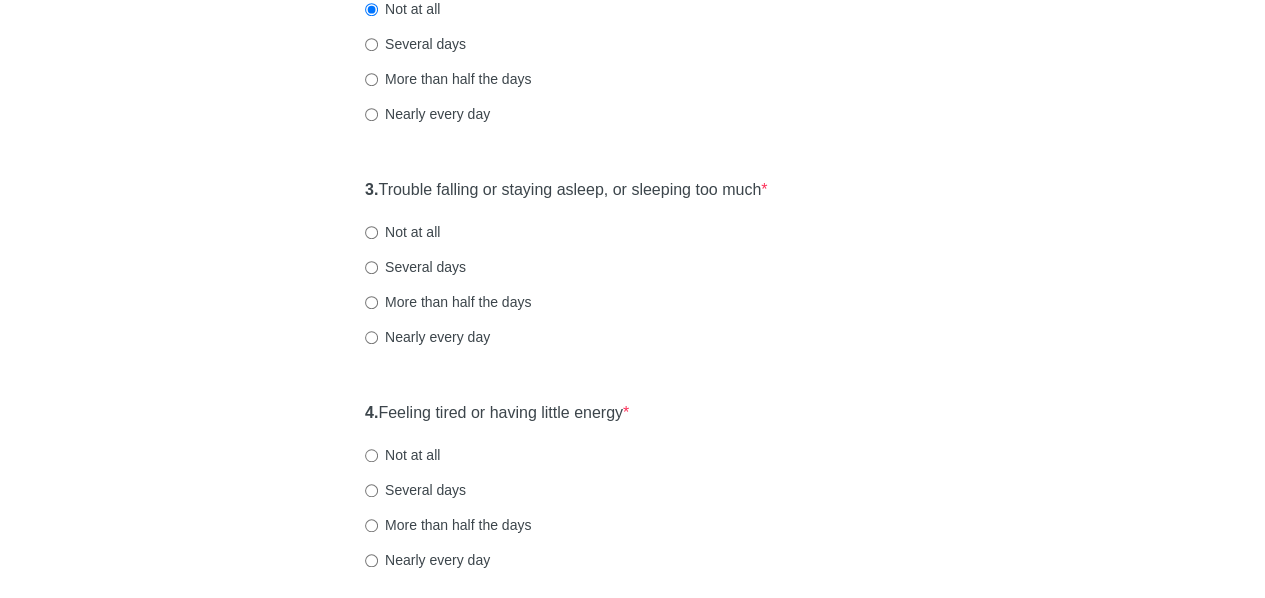 click on "Not at all" at bounding box center [402, 232] 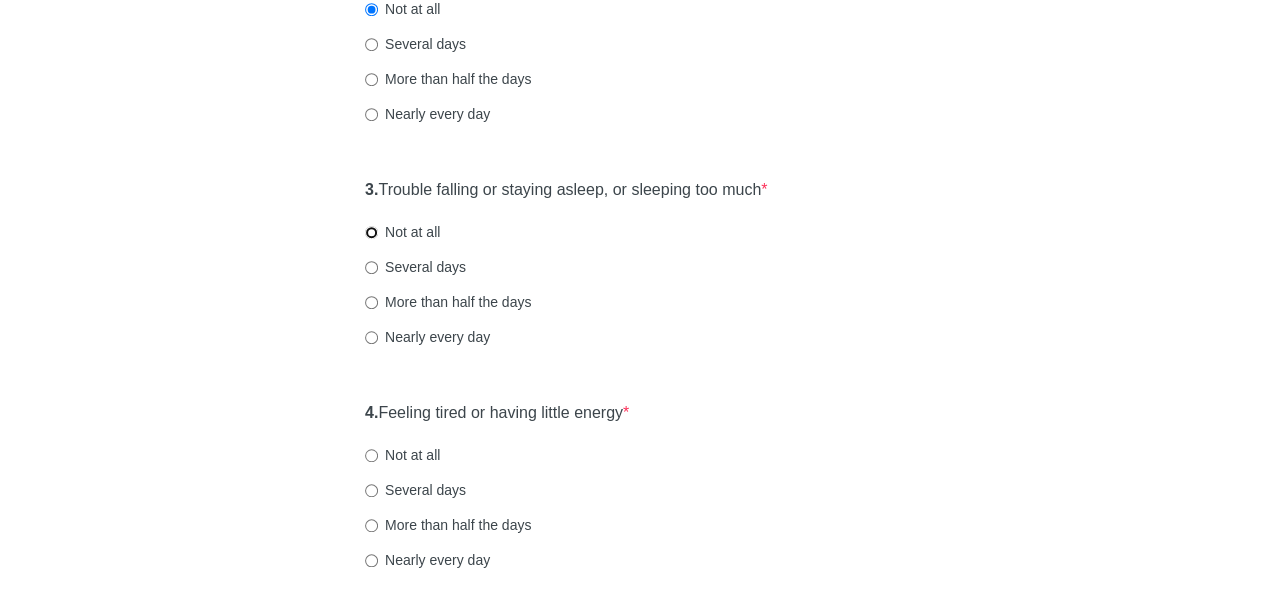 click on "Not at all" at bounding box center [371, 232] 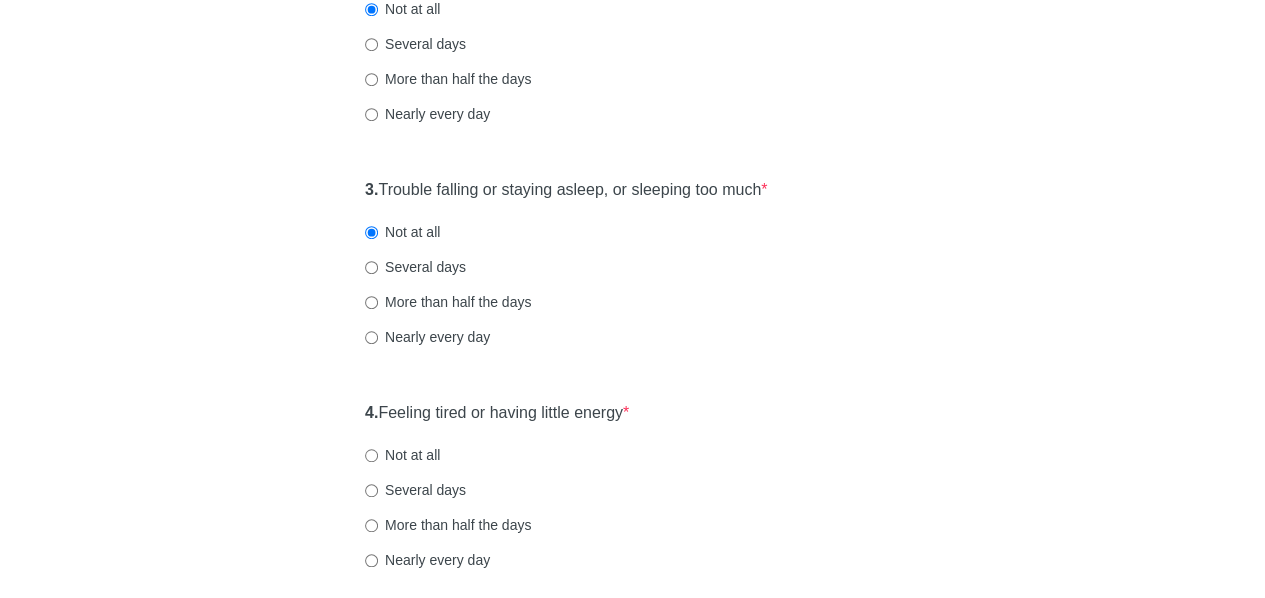 click on "[MEDICAL_DATA] Over the last 2 weeks, how often have you been bothered by any of the following problems? 1.  Little interest or pleasure in doing things  * Not at all Several days More than half the days Nearly every day 2.  Feeling down, depressed, or hopeless  * Not at all Several days More than half the days Nearly every day 3.  Trouble falling or staying asleep, or sleeping too much  * Not at all Several days More than half the days Nearly every day 4.  Feeling tired or having little energy  * Not at all Several days More than half the days Nearly every day 5.  Poor appetite or [MEDICAL_DATA]  * Not at all Several days More than half the days Nearly every day 6.  Feeling bad about yourself or that you are a failure or have let yourself or your family down  * Not at all Several days More than half the days Nearly every day 7.  Trouble concentrating on things, such as reading the newspaper or watching television  * Not at all Several days More than half the days Nearly every day 8.   * 9.   *" at bounding box center (633, 682) 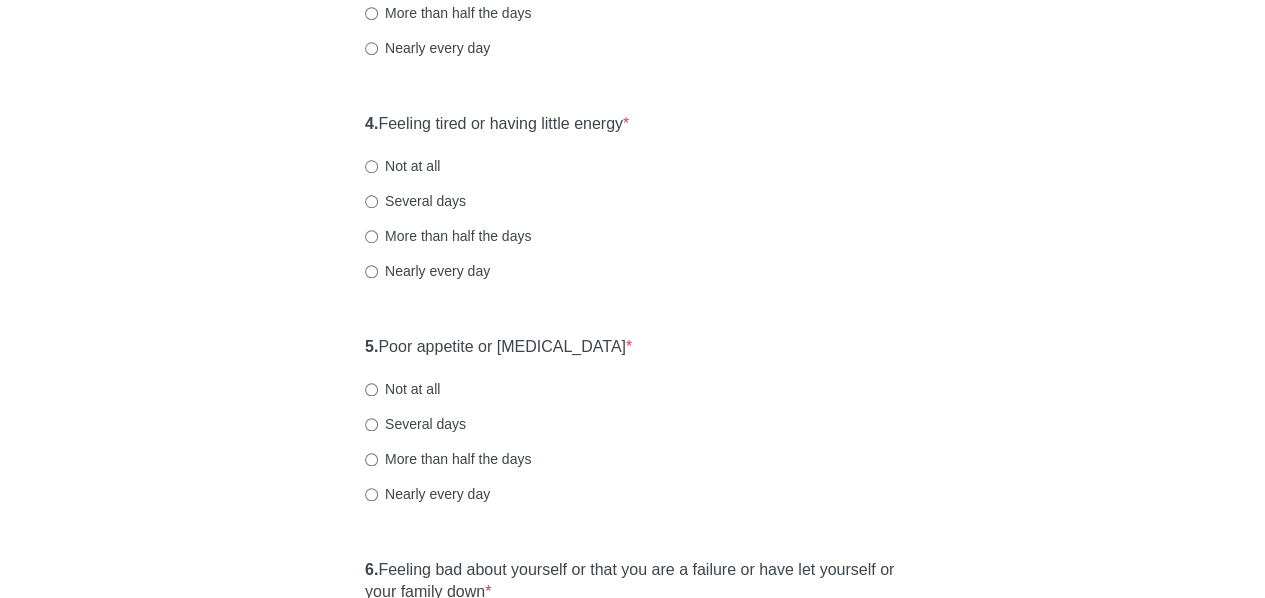 scroll, scrollTop: 825, scrollLeft: 0, axis: vertical 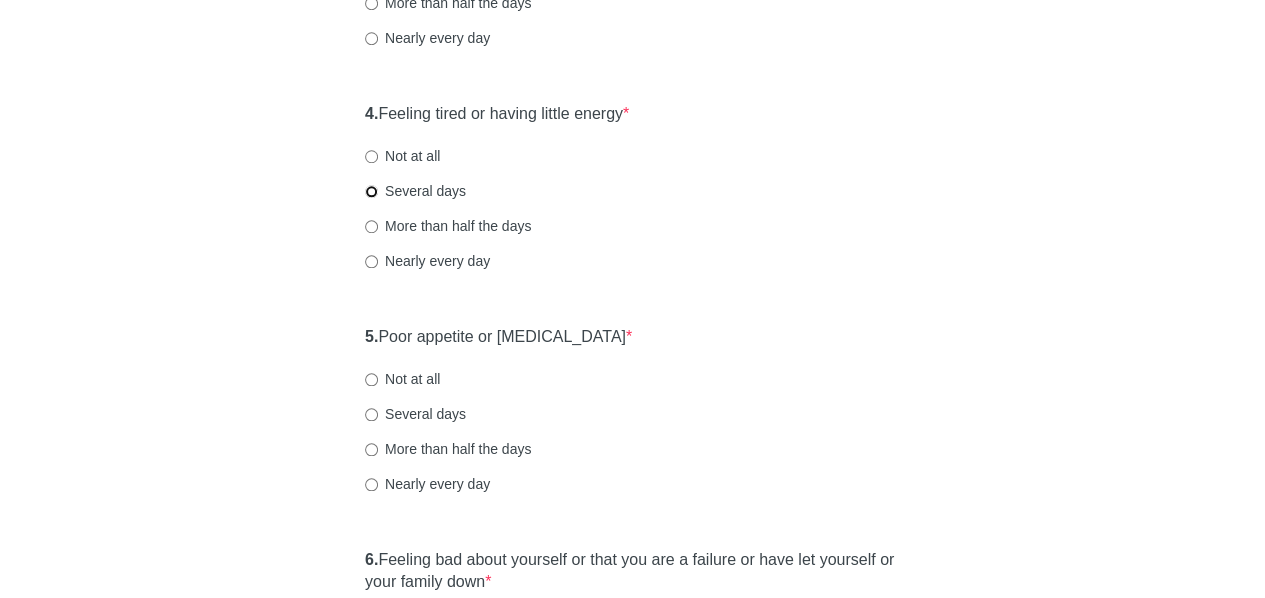 click on "Several days" at bounding box center (371, 191) 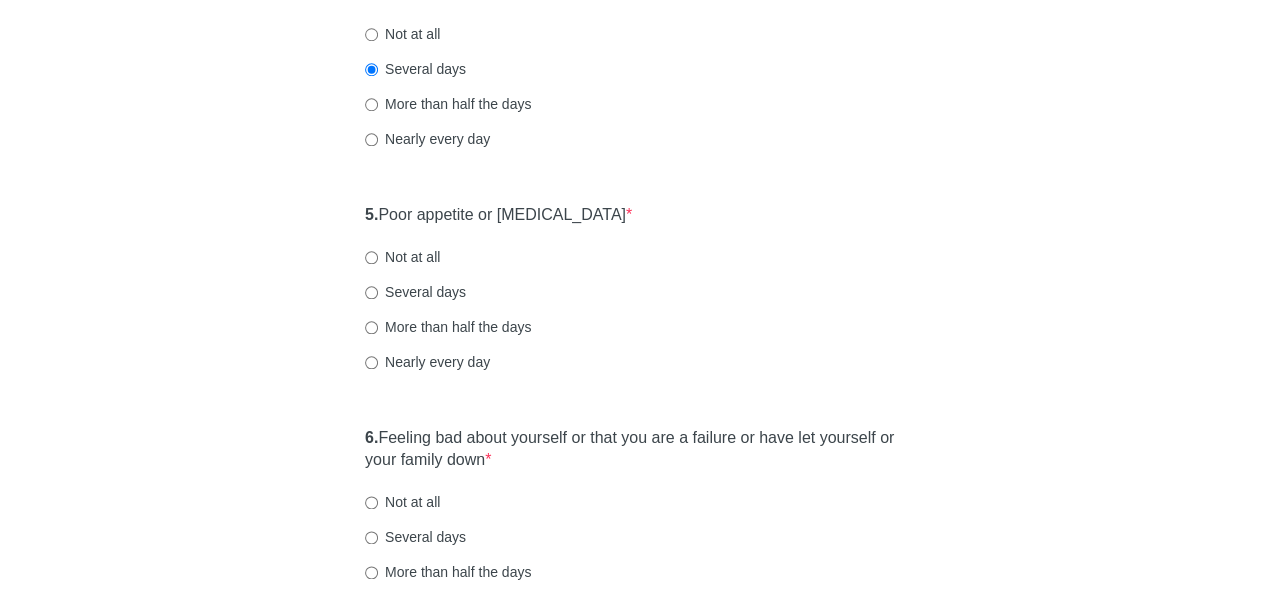 click on "[MEDICAL_DATA] Over the last 2 weeks, how often have you been bothered by any of the following problems? 1.  Little interest or pleasure in doing things  * Not at all Several days More than half the days Nearly every day 2.  Feeling down, depressed, or hopeless  * Not at all Several days More than half the days Nearly every day 3.  Trouble falling or staying asleep, or sleeping too much  * Not at all Several days More than half the days Nearly every day 4.  Feeling tired or having little energy  * Not at all Several days More than half the days Nearly every day 5.  Poor appetite or [MEDICAL_DATA]  * Not at all Several days More than half the days Nearly every day 6.  Feeling bad about yourself or that you are a failure or have let yourself or your family down  * Not at all Several days More than half the days Nearly every day 7.  Trouble concentrating on things, such as reading the newspaper or watching television  * Not at all Several days More than half the days Nearly every day 8.   * 9.   *" at bounding box center [633, 261] 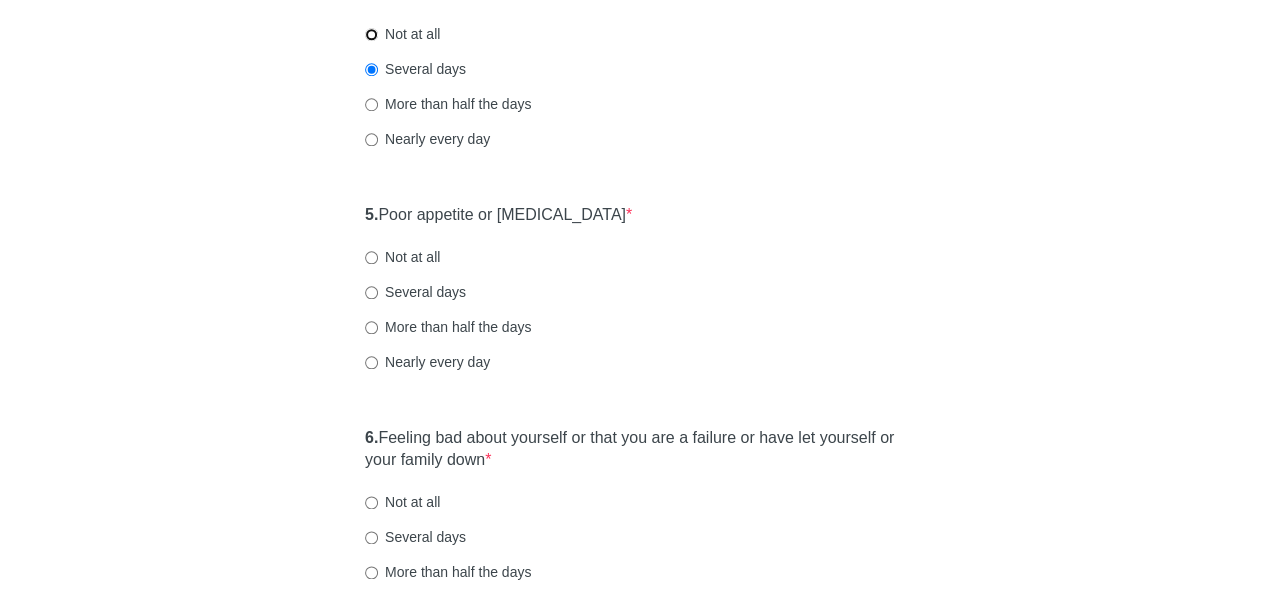 click on "Not at all" at bounding box center (371, 34) 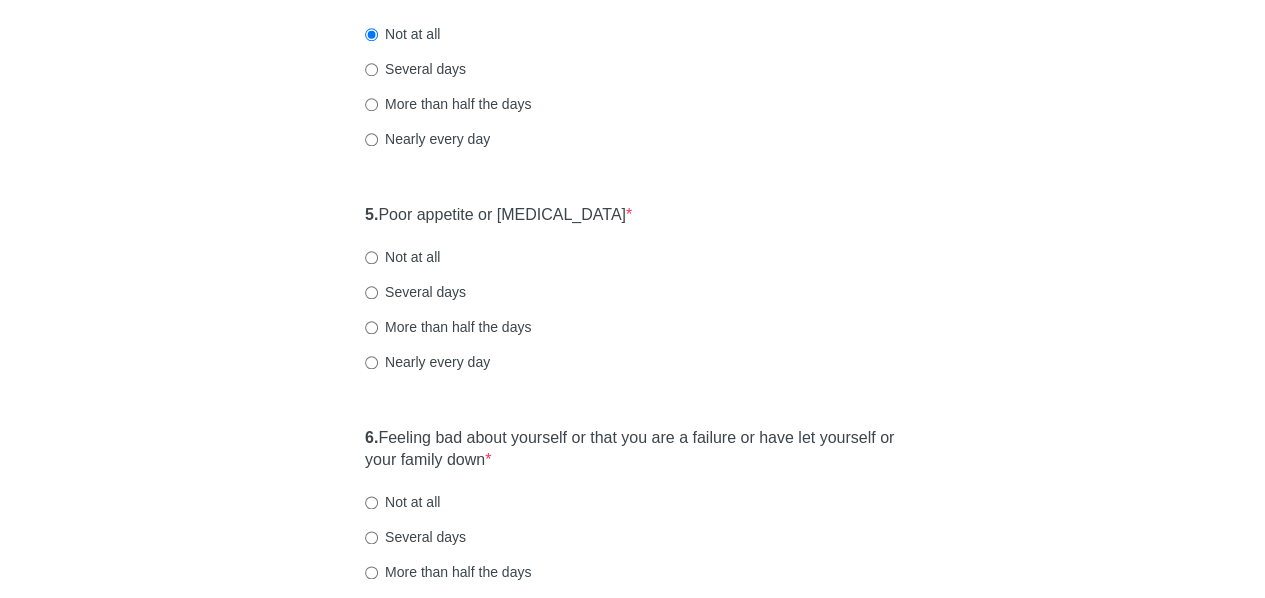 click on "[MEDICAL_DATA] Over the last 2 weeks, how often have you been bothered by any of the following problems? 1.  Little interest or pleasure in doing things  * Not at all Several days More than half the days Nearly every day 2.  Feeling down, depressed, or hopeless  * Not at all Several days More than half the days Nearly every day 3.  Trouble falling or staying asleep, or sleeping too much  * Not at all Several days More than half the days Nearly every day 4.  Feeling tired or having little energy  * Not at all Several days More than half the days Nearly every day 5.  Poor appetite or [MEDICAL_DATA]  * Not at all Several days More than half the days Nearly every day 6.  Feeling bad about yourself or that you are a failure or have let yourself or your family down  * Not at all Several days More than half the days Nearly every day 7.  Trouble concentrating on things, such as reading the newspaper or watching television  * Not at all Several days More than half the days Nearly every day 8.   * 9.   *" at bounding box center (633, 261) 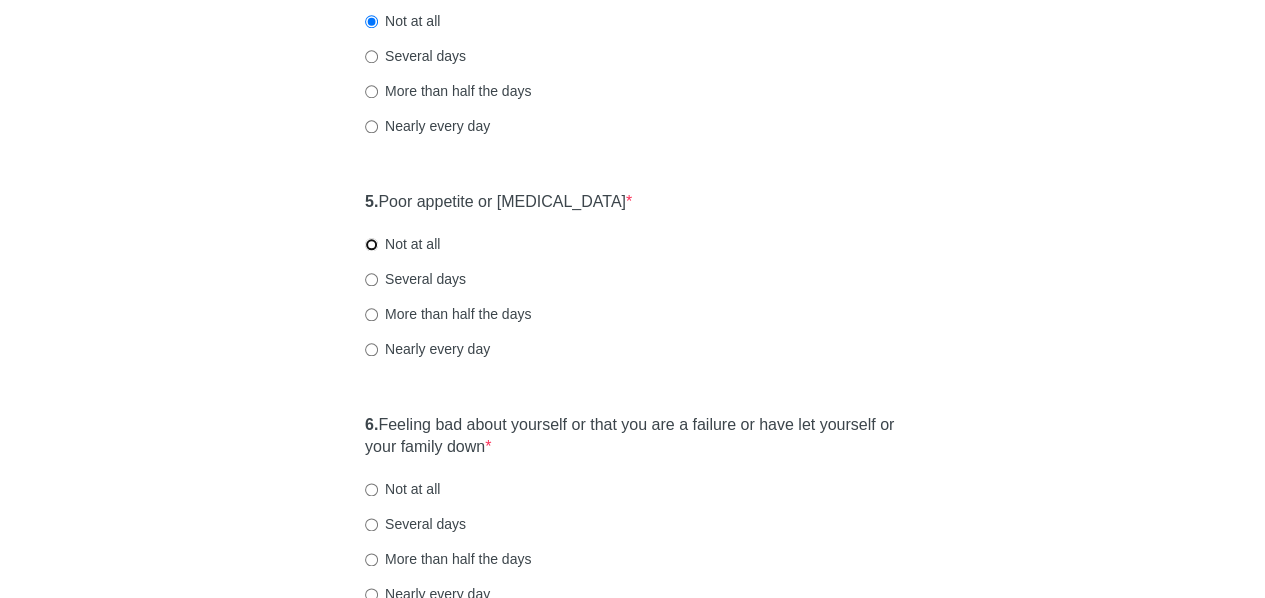 click on "Not at all" at bounding box center (371, 244) 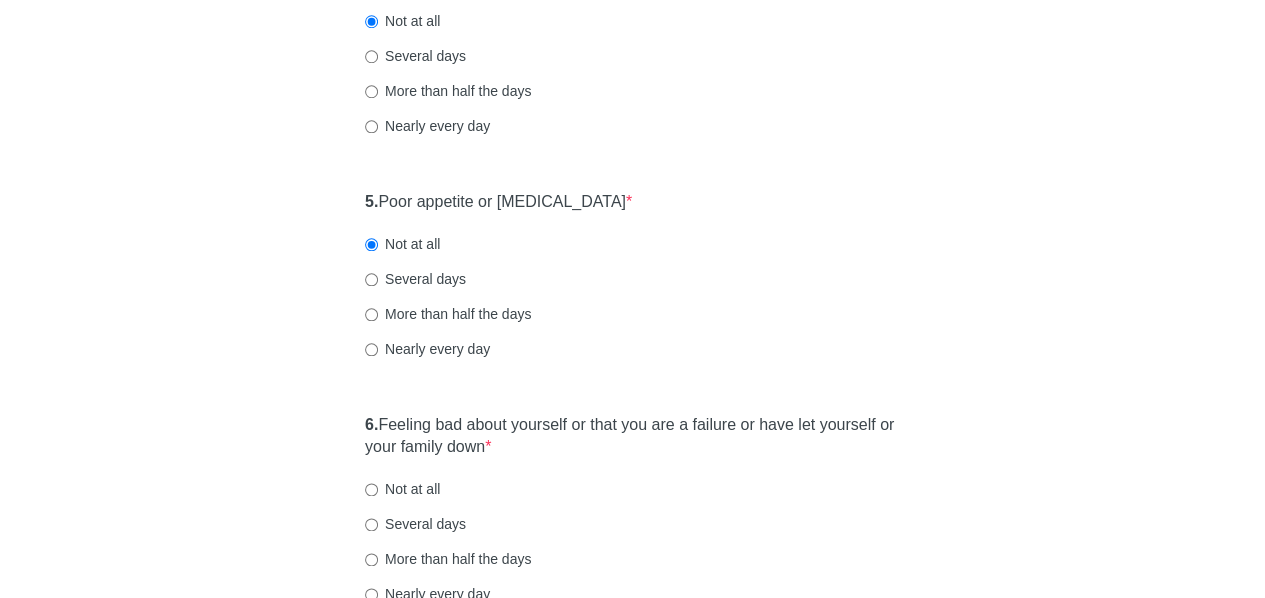 click on "[MEDICAL_DATA] Over the last 2 weeks, how often have you been bothered by any of the following problems? 1.  Little interest or pleasure in doing things  * Not at all Several days More than half the days Nearly every day 2.  Feeling down, depressed, or hopeless  * Not at all Several days More than half the days Nearly every day 3.  Trouble falling or staying asleep, or sleeping too much  * Not at all Several days More than half the days Nearly every day 4.  Feeling tired or having little energy  * Not at all Several days More than half the days Nearly every day 5.  Poor appetite or [MEDICAL_DATA]  * Not at all Several days More than half the days Nearly every day 6.  Feeling bad about yourself or that you are a failure or have let yourself or your family down  * Not at all Several days More than half the days Nearly every day 7.  Trouble concentrating on things, such as reading the newspaper or watching television  * Not at all Several days More than half the days Nearly every day 8.   * 9.   *" at bounding box center [633, 248] 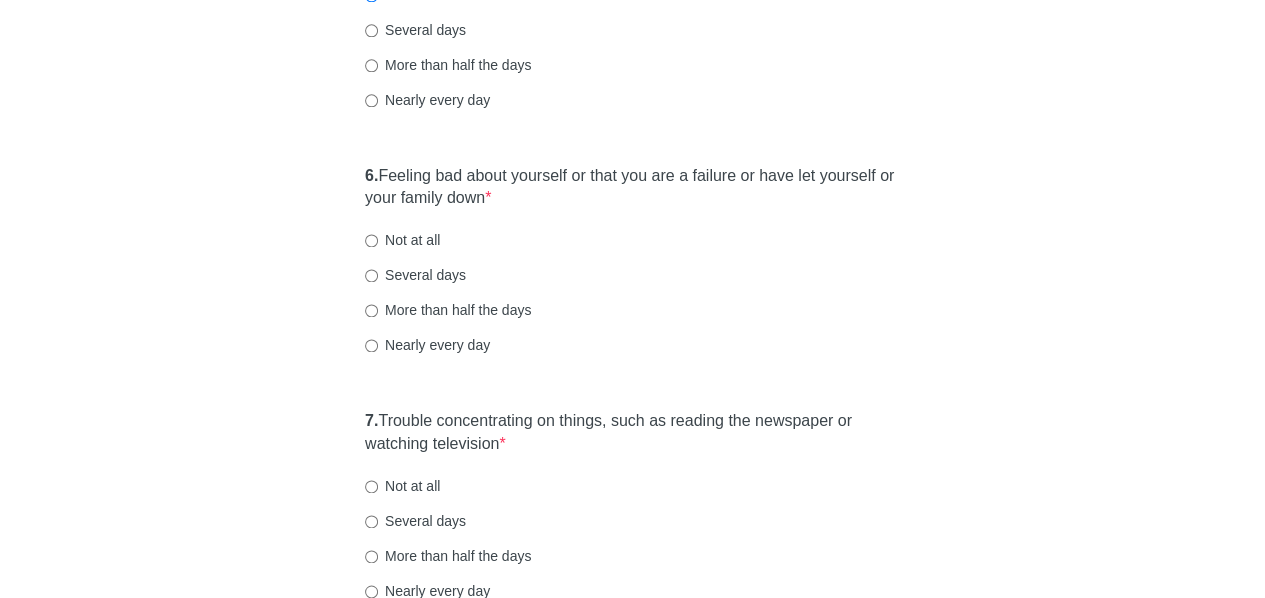 click on "[MEDICAL_DATA] Over the last 2 weeks, how often have you been bothered by any of the following problems? 1.  Little interest or pleasure in doing things  * Not at all Several days More than half the days Nearly every day 2.  Feeling down, depressed, or hopeless  * Not at all Several days More than half the days Nearly every day 3.  Trouble falling or staying asleep, or sleeping too much  * Not at all Several days More than half the days Nearly every day 4.  Feeling tired or having little energy  * Not at all Several days More than half the days Nearly every day 5.  Poor appetite or [MEDICAL_DATA]  * Not at all Several days More than half the days Nearly every day 6.  Feeling bad about yourself or that you are a failure or have let yourself or your family down  * Not at all Several days More than half the days Nearly every day 7.  Trouble concentrating on things, such as reading the newspaper or watching television  * Not at all Several days More than half the days Nearly every day 8.   * 9.   *" at bounding box center [633, -1] 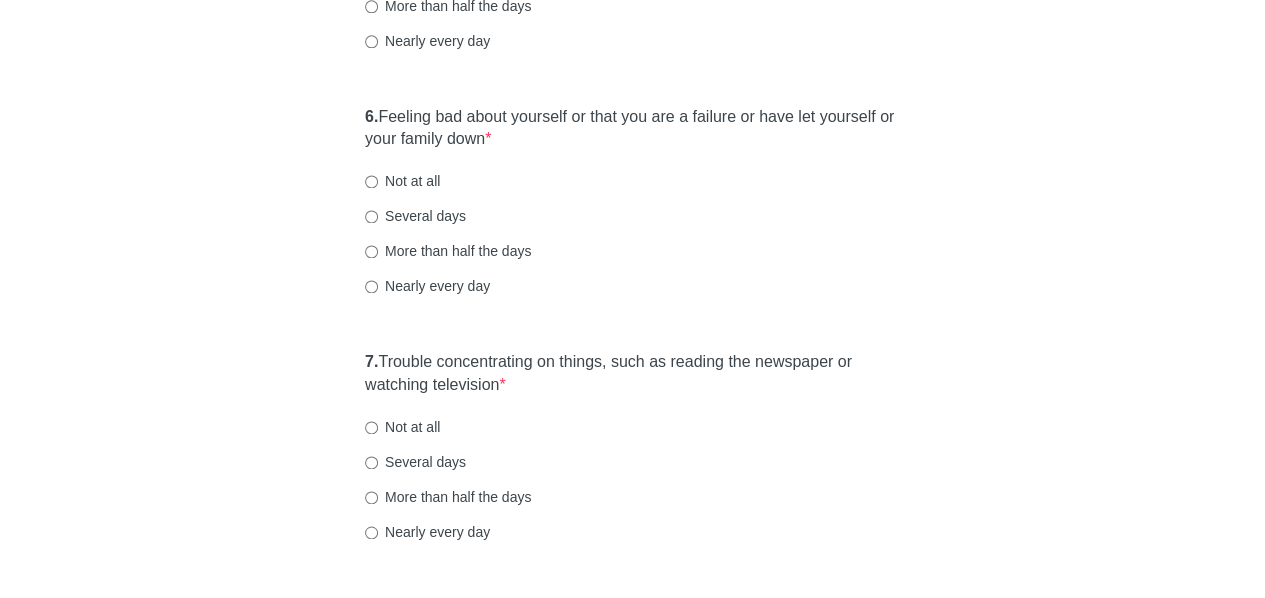 scroll, scrollTop: 1275, scrollLeft: 0, axis: vertical 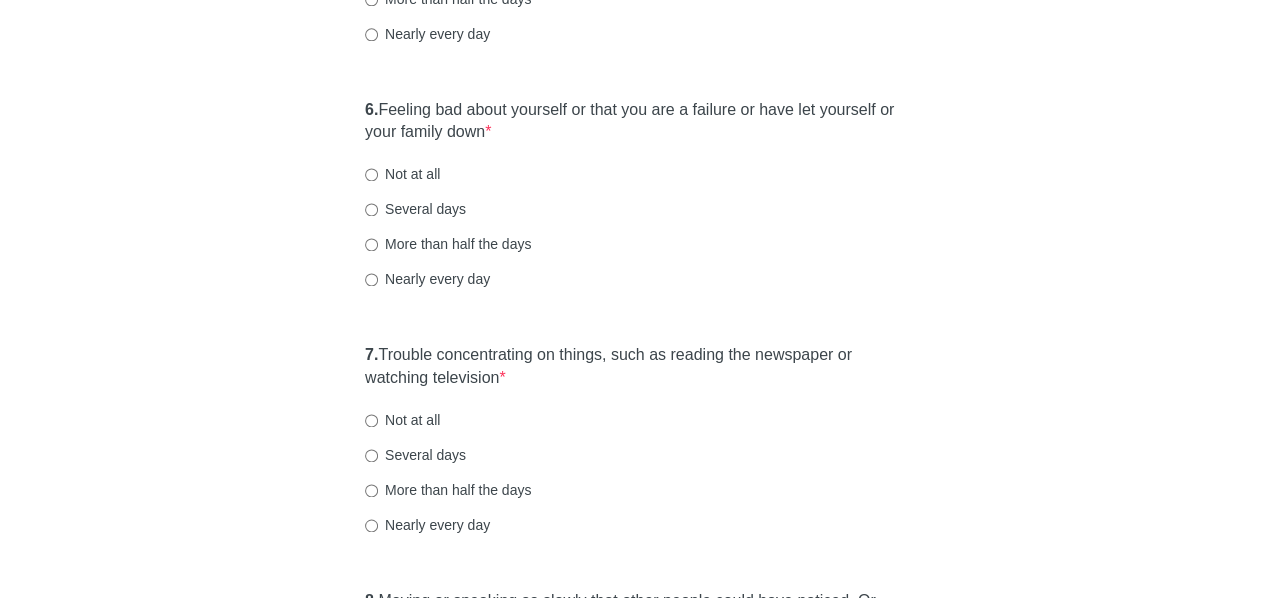 click on "Not at all" at bounding box center [402, 174] 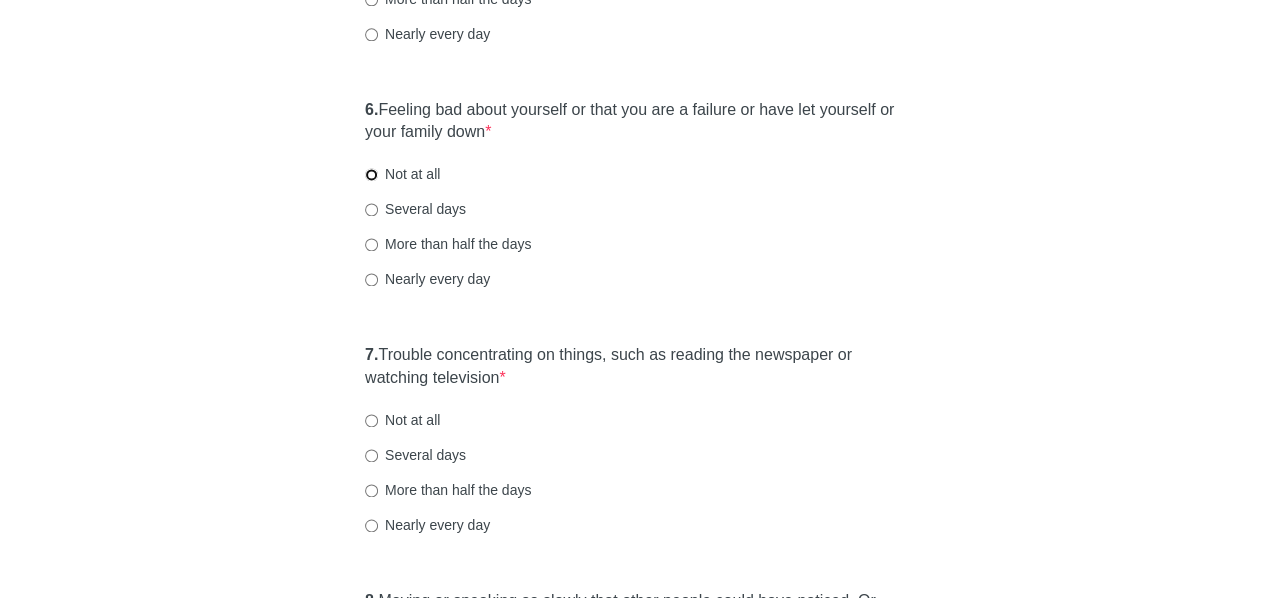 radio on "true" 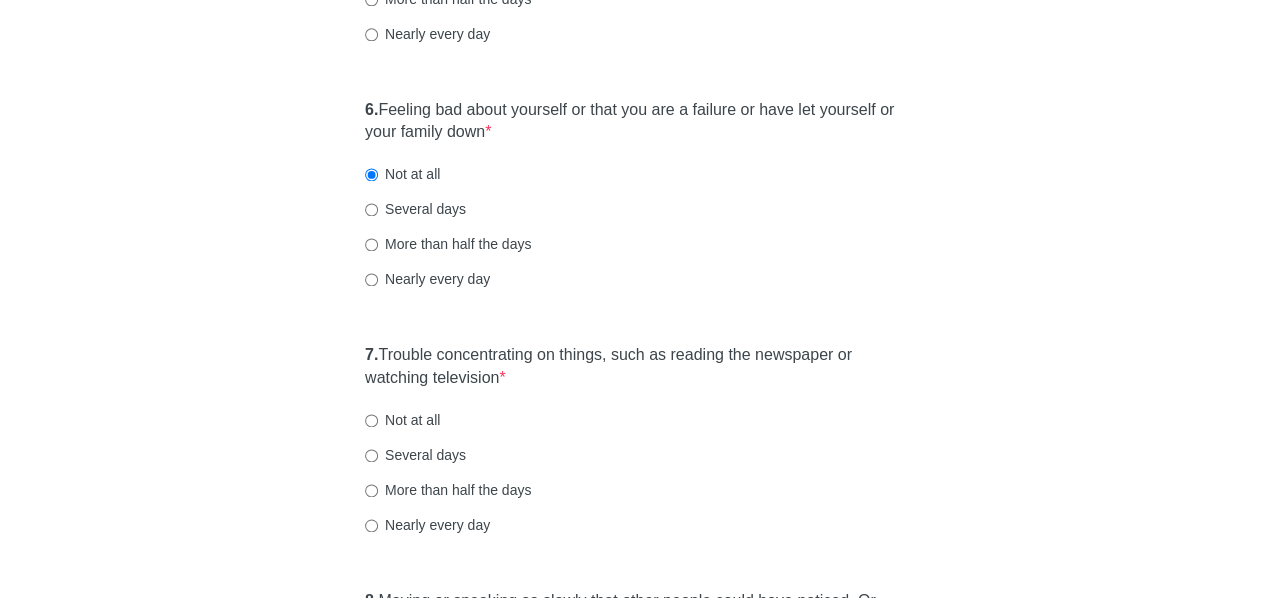 click on "[MEDICAL_DATA] Over the last 2 weeks, how often have you been bothered by any of the following problems? 1.  Little interest or pleasure in doing things  * Not at all Several days More than half the days Nearly every day 2.  Feeling down, depressed, or hopeless  * Not at all Several days More than half the days Nearly every day 3.  Trouble falling or staying asleep, or sleeping too much  * Not at all Several days More than half the days Nearly every day 4.  Feeling tired or having little energy  * Not at all Several days More than half the days Nearly every day 5.  Poor appetite or [MEDICAL_DATA]  * Not at all Several days More than half the days Nearly every day 6.  Feeling bad about yourself or that you are a failure or have let yourself or your family down  * Not at all Several days More than half the days Nearly every day 7.  Trouble concentrating on things, such as reading the newspaper or watching television  * Not at all Several days More than half the days Nearly every day 8.   * 9.   *" at bounding box center (633, -67) 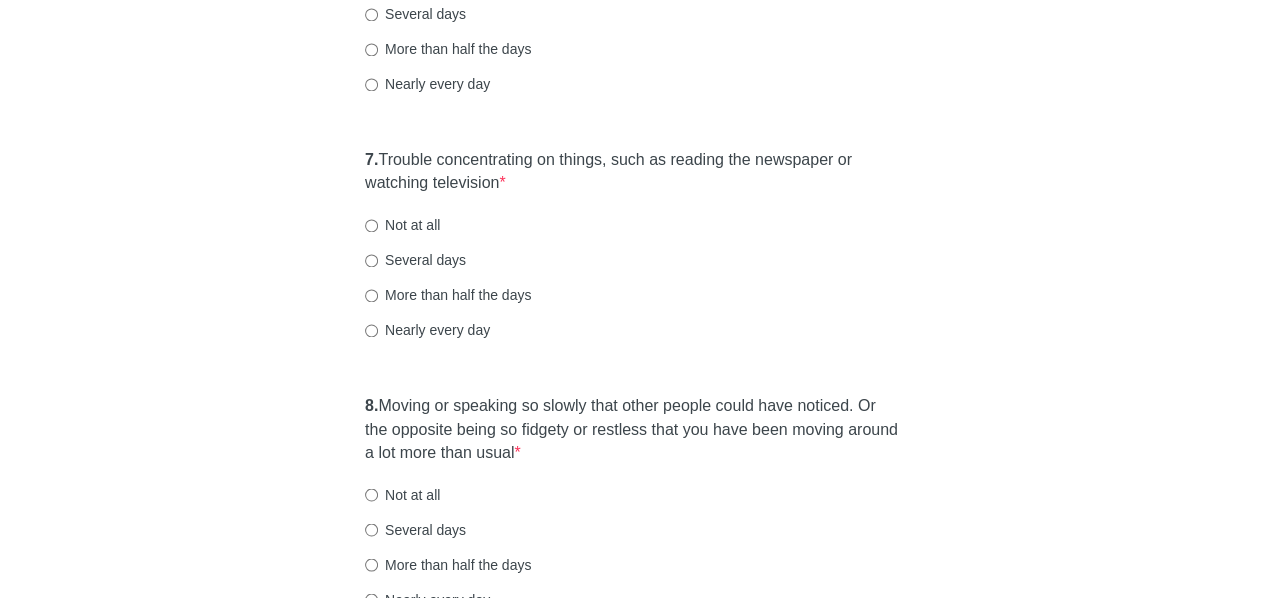 click on "[MEDICAL_DATA] Over the last 2 weeks, how often have you been bothered by any of the following problems? 1.  Little interest or pleasure in doing things  * Not at all Several days More than half the days Nearly every day 2.  Feeling down, depressed, or hopeless  * Not at all Several days More than half the days Nearly every day 3.  Trouble falling or staying asleep, or sleeping too much  * Not at all Several days More than half the days Nearly every day 4.  Feeling tired or having little energy  * Not at all Several days More than half the days Nearly every day 5.  Poor appetite or [MEDICAL_DATA]  * Not at all Several days More than half the days Nearly every day 6.  Feeling bad about yourself or that you are a failure or have let yourself or your family down  * Not at all Several days More than half the days Nearly every day 7.  Trouble concentrating on things, such as reading the newspaper or watching television  * Not at all Several days More than half the days Nearly every day 8.   * 9.   *" at bounding box center [633, -262] 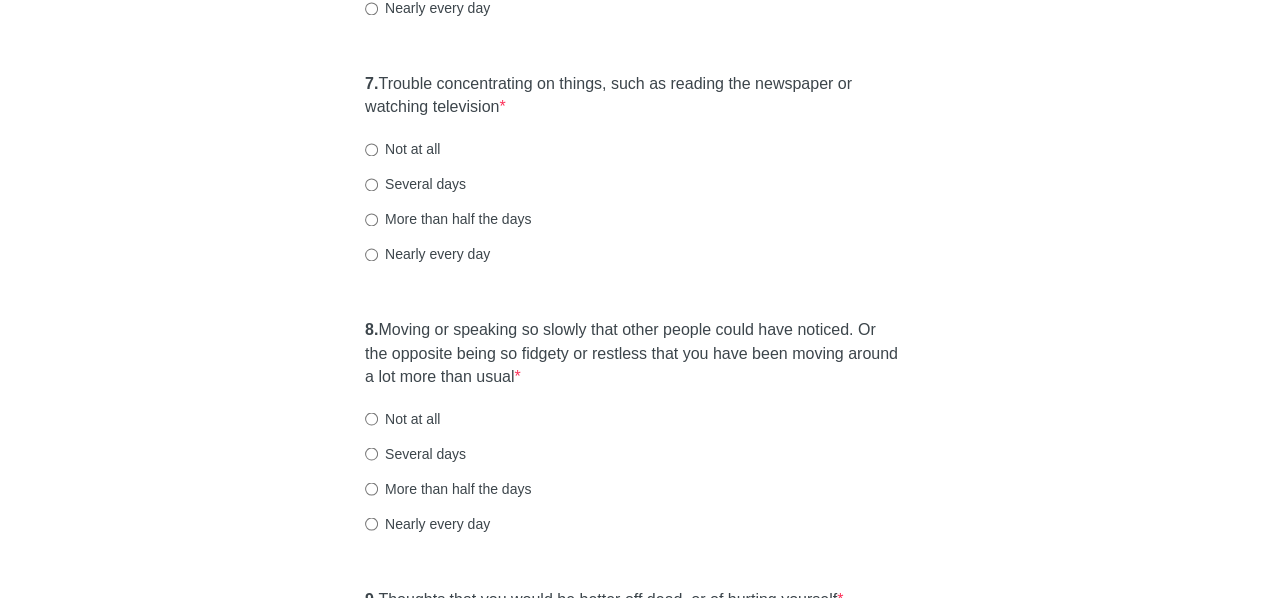 scroll, scrollTop: 1547, scrollLeft: 0, axis: vertical 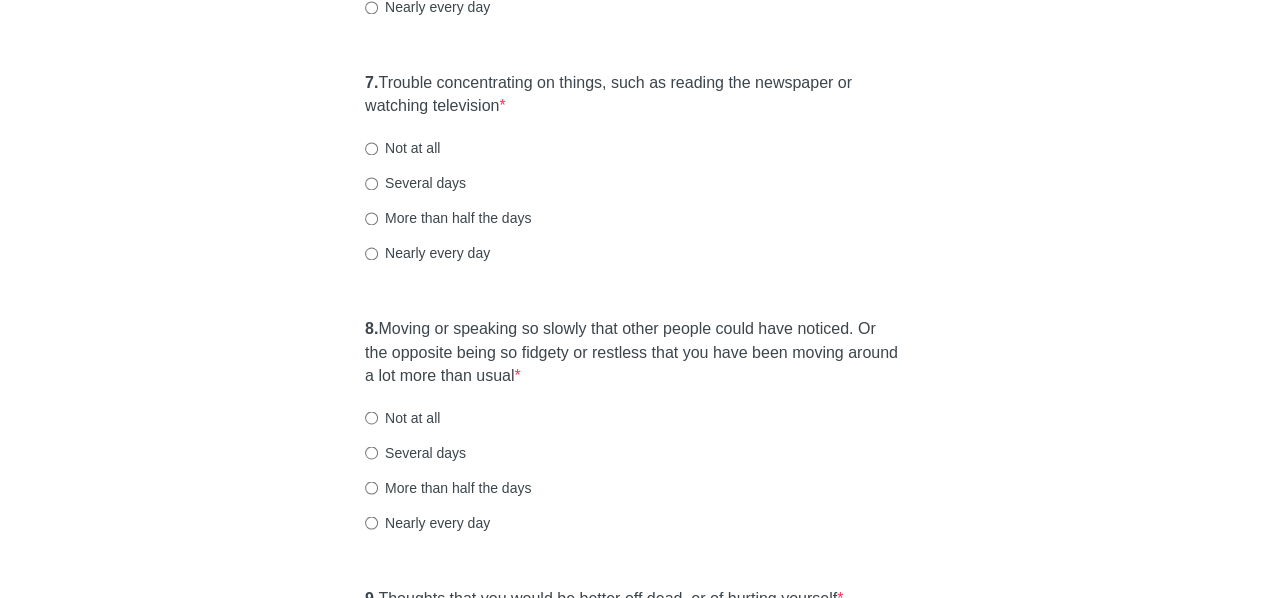 click on "Several days" at bounding box center [371, 183] 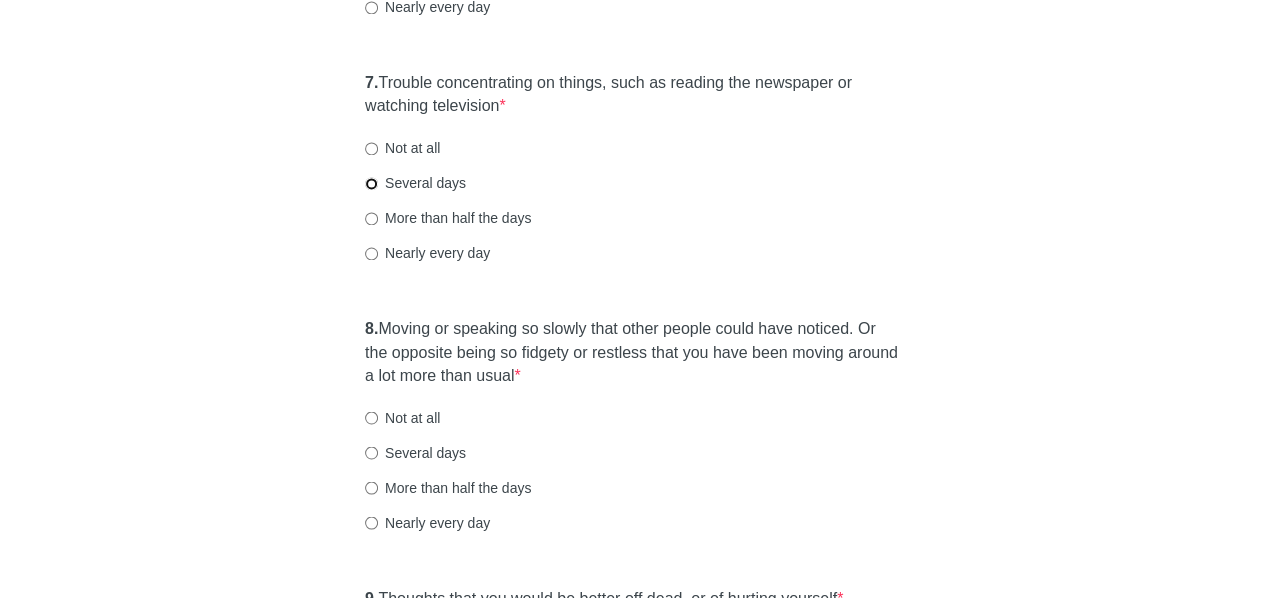 radio on "true" 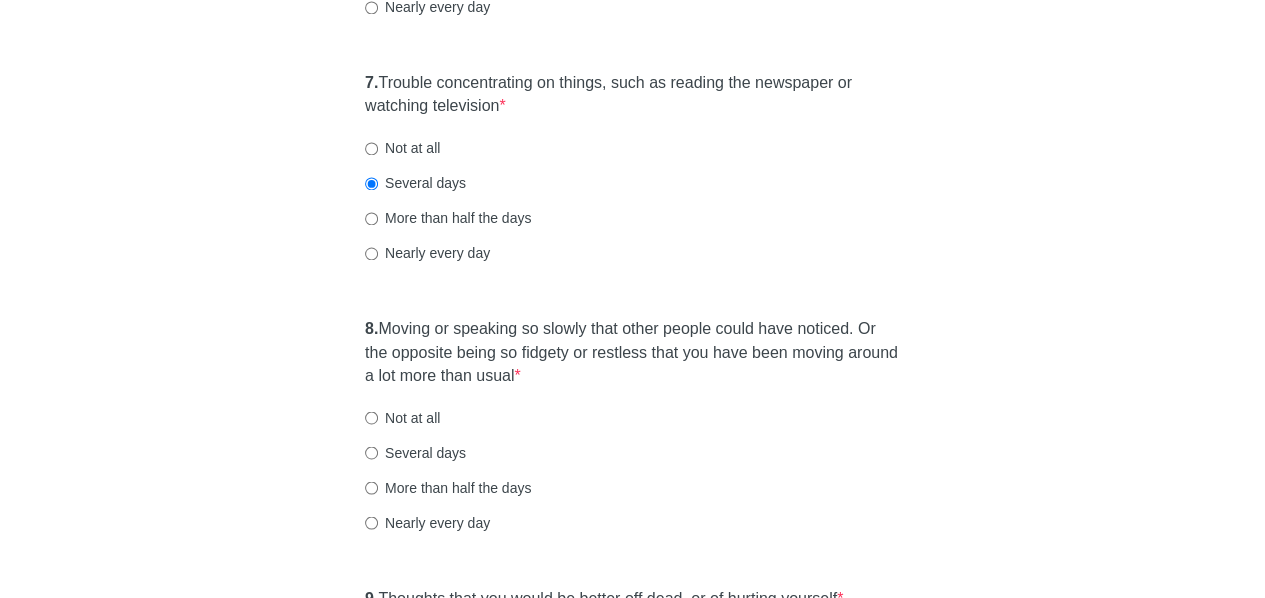 click on "[MEDICAL_DATA] Over the last 2 weeks, how often have you been bothered by any of the following problems? 1.  Little interest or pleasure in doing things  * Not at all Several days More than half the days Nearly every day 2.  Feeling down, depressed, or hopeless  * Not at all Several days More than half the days Nearly every day 3.  Trouble falling or staying asleep, or sleeping too much  * Not at all Several days More than half the days Nearly every day 4.  Feeling tired or having little energy  * Not at all Several days More than half the days Nearly every day 5.  Poor appetite or [MEDICAL_DATA]  * Not at all Several days More than half the days Nearly every day 6.  Feeling bad about yourself or that you are a failure or have let yourself or your family down  * Not at all Several days More than half the days Nearly every day 7.  Trouble concentrating on things, such as reading the newspaper or watching television  * Not at all Several days More than half the days Nearly every day 8.   * 9.   *" at bounding box center (633, -339) 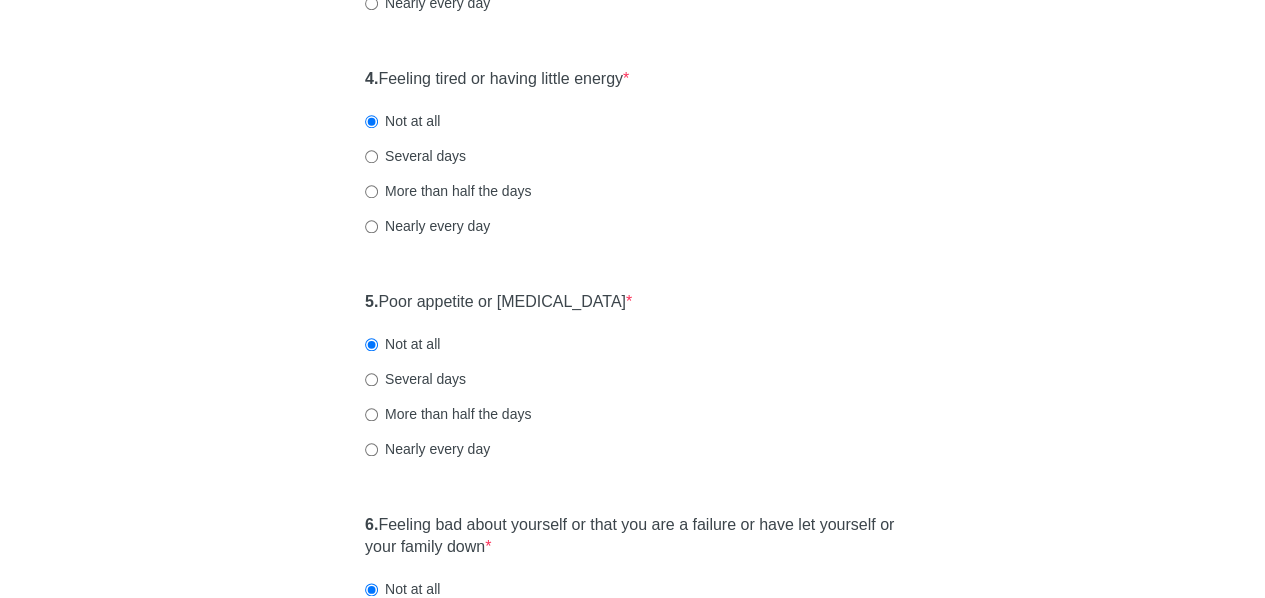 scroll, scrollTop: 853, scrollLeft: 0, axis: vertical 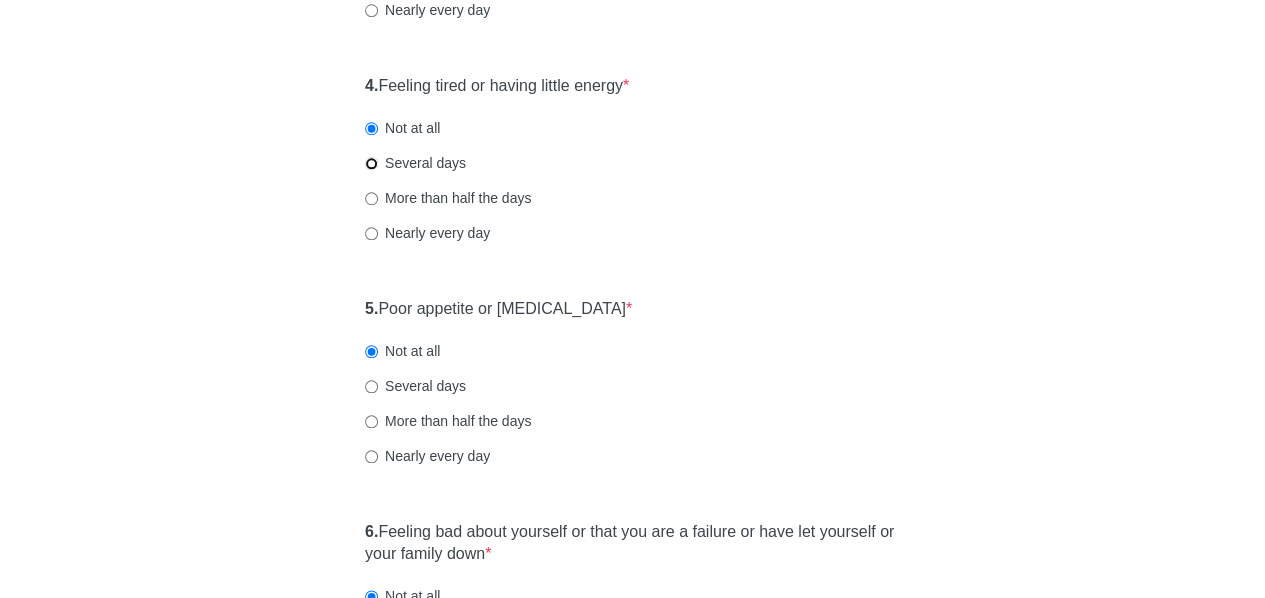 click on "Several days" at bounding box center (371, 163) 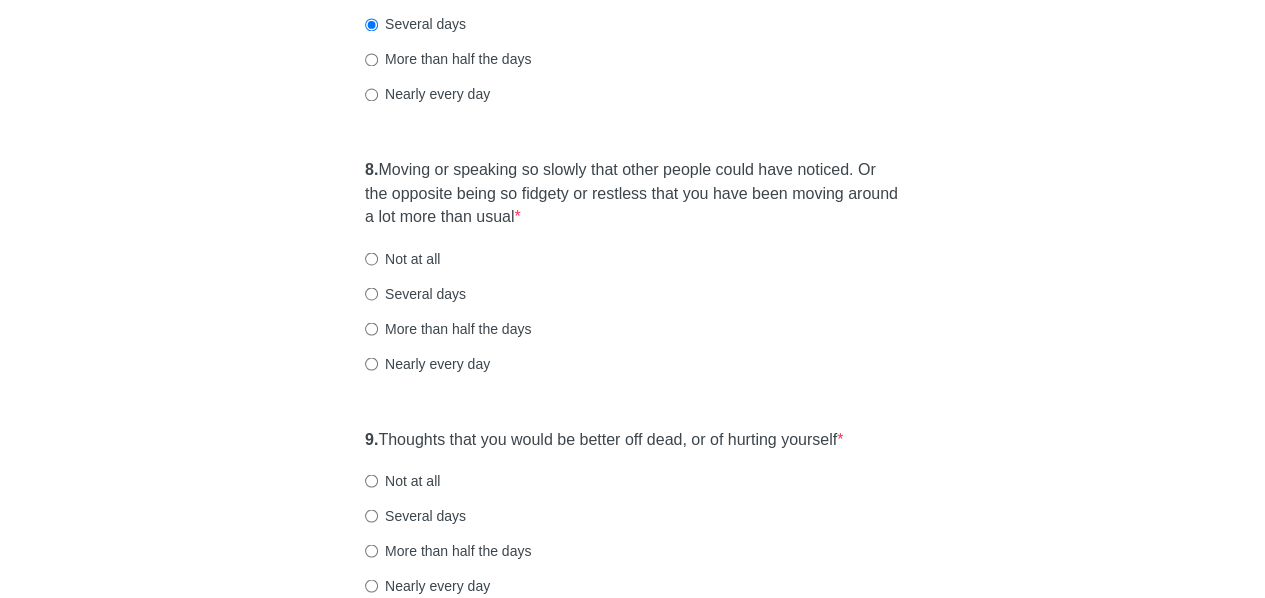 click on "[MEDICAL_DATA] Over the last 2 weeks, how often have you been bothered by any of the following problems? 1.  Little interest or pleasure in doing things  * Not at all Several days More than half the days Nearly every day 2.  Feeling down, depressed, or hopeless  * Not at all Several days More than half the days Nearly every day 3.  Trouble falling or staying asleep, or sleeping too much  * Not at all Several days More than half the days Nearly every day 4.  Feeling tired or having little energy  * Not at all Several days More than half the days Nearly every day 5.  Poor appetite or [MEDICAL_DATA]  * Not at all Several days More than half the days Nearly every day 6.  Feeling bad about yourself or that you are a failure or have let yourself or your family down  * Not at all Several days More than half the days Nearly every day 7.  Trouble concentrating on things, such as reading the newspaper or watching television  * Not at all Several days More than half the days Nearly every day 8.   * 9.   *" at bounding box center (633, -498) 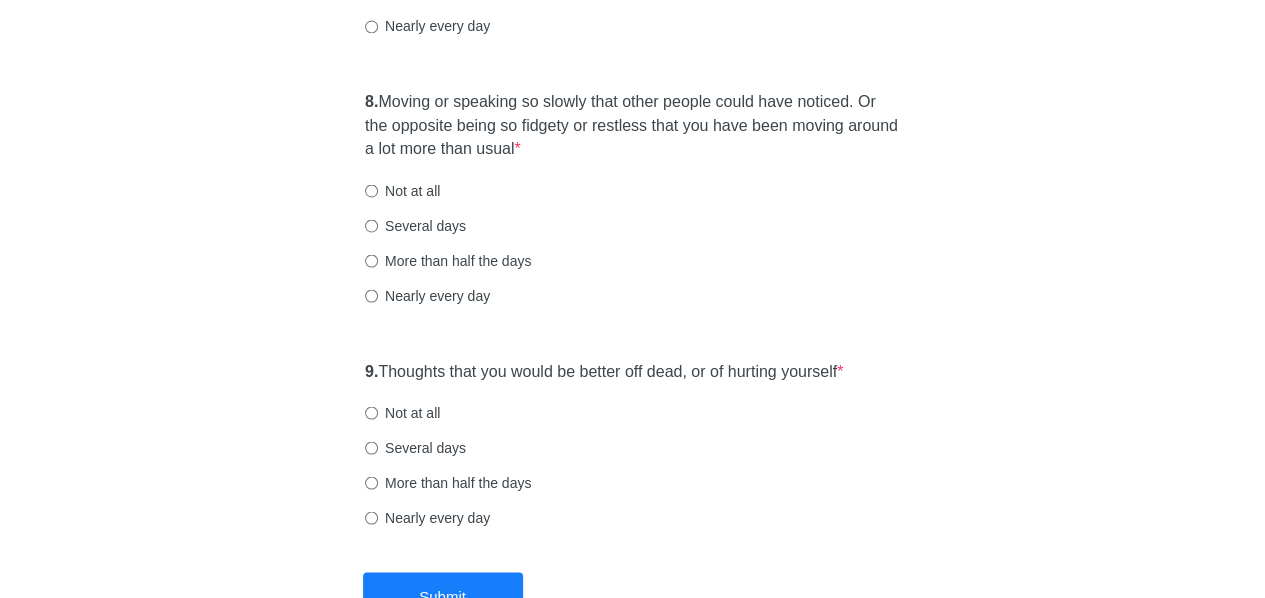 scroll, scrollTop: 1775, scrollLeft: 0, axis: vertical 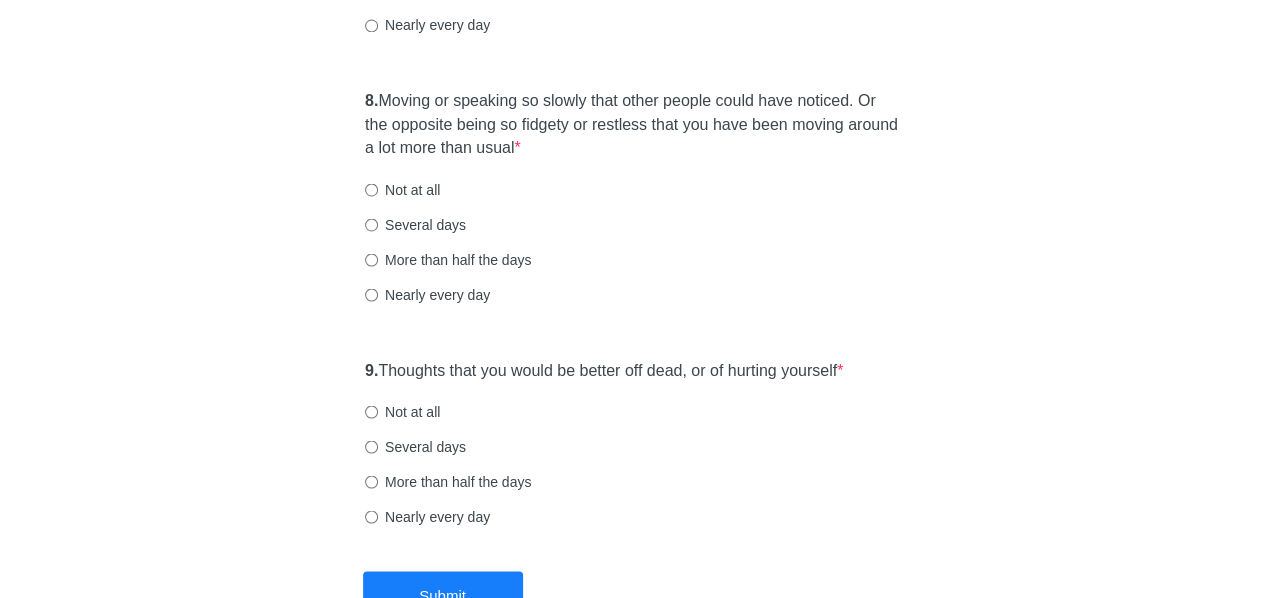 click on "Not at all" at bounding box center (402, 189) 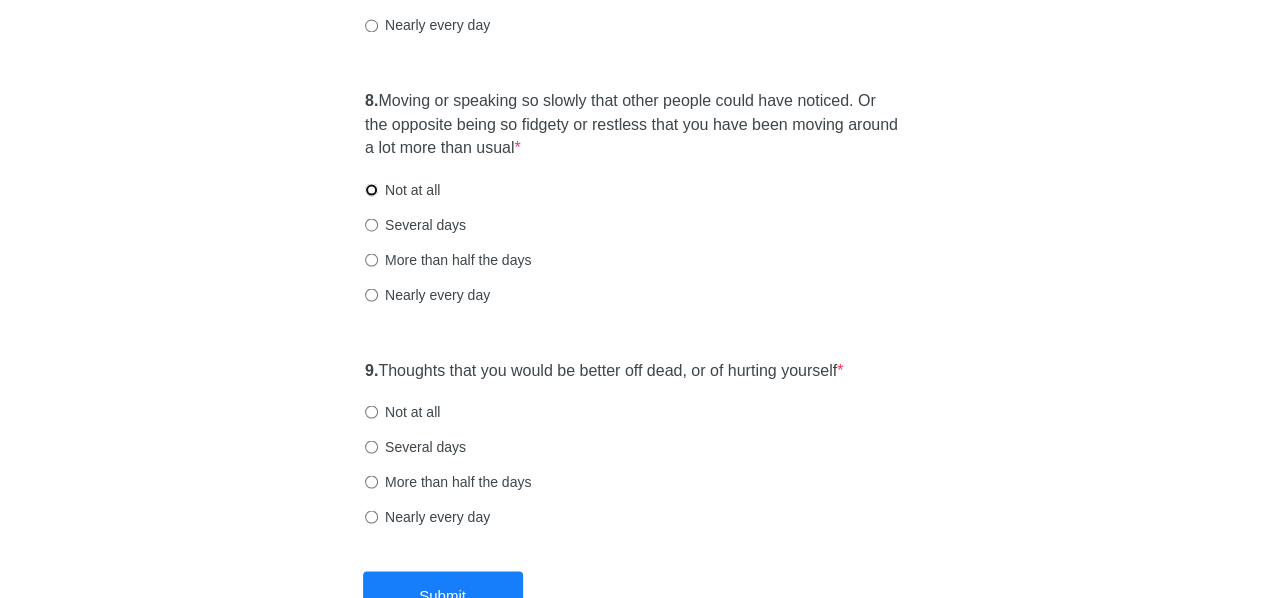 click on "Not at all" at bounding box center [371, 189] 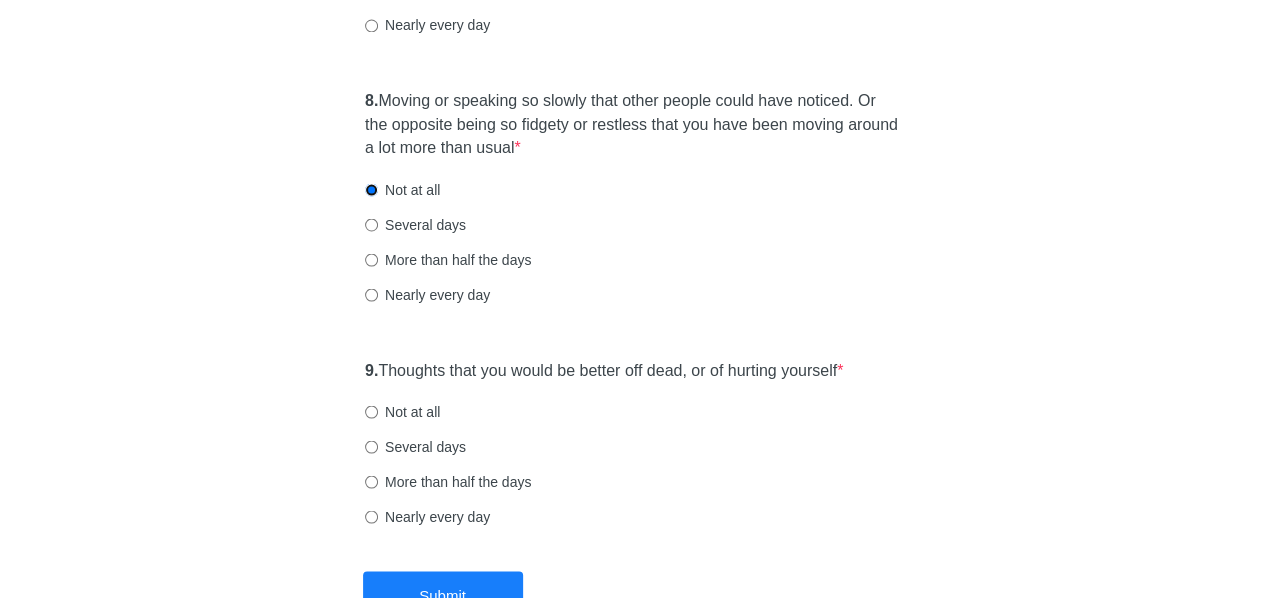 click on "[MEDICAL_DATA] Over the last 2 weeks, how often have you been bothered by any of the following problems? 1.  Little interest or pleasure in doing things  * Not at all Several days More than half the days Nearly every day 2.  Feeling down, depressed, or hopeless  * Not at all Several days More than half the days Nearly every day 3.  Trouble falling or staying asleep, or sleeping too much  * Not at all Several days More than half the days Nearly every day 4.  Feeling tired or having little energy  * Not at all Several days More than half the days Nearly every day 5.  Poor appetite or [MEDICAL_DATA]  * Not at all Several days More than half the days Nearly every day 6.  Feeling bad about yourself or that you are a failure or have let yourself or your family down  * Not at all Several days More than half the days Nearly every day 7.  Trouble concentrating on things, such as reading the newspaper or watching television  * Not at all Several days More than half the days Nearly every day 8.   * 9.   *" at bounding box center [633, -567] 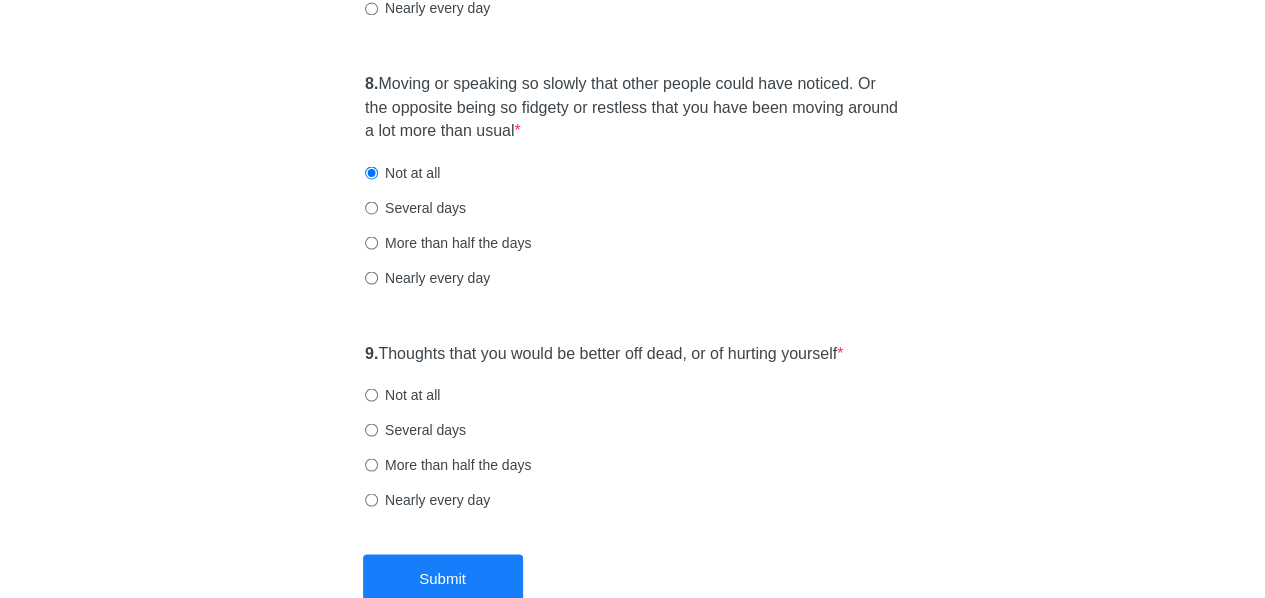 scroll, scrollTop: 1793, scrollLeft: 0, axis: vertical 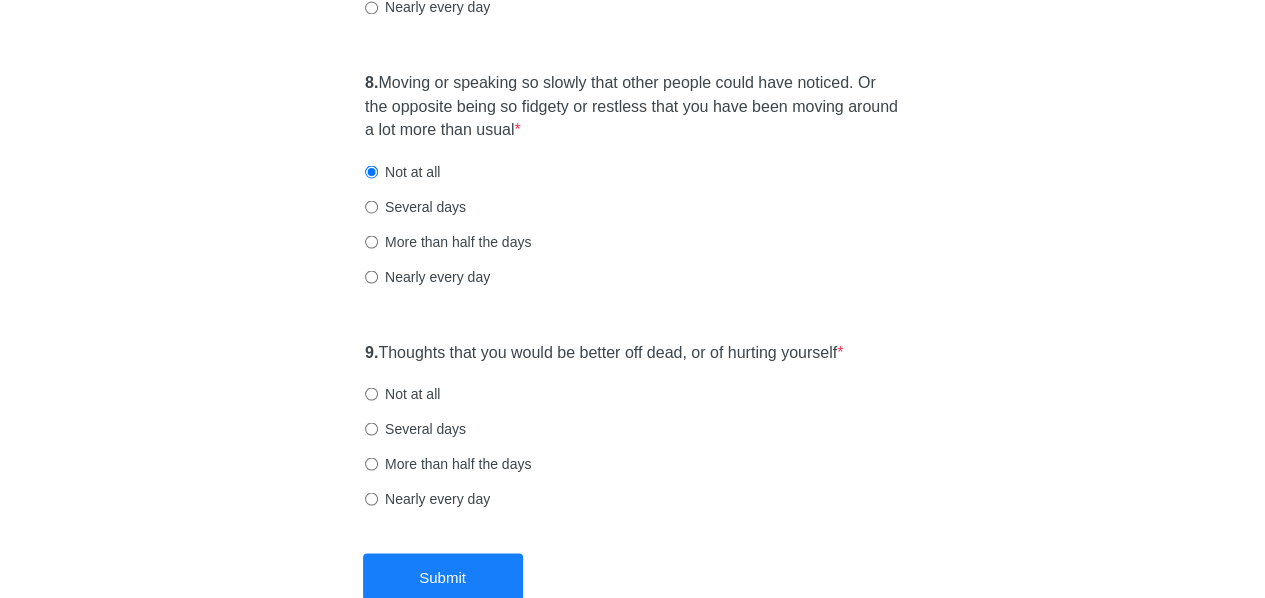 click on "Not at all" at bounding box center [402, 393] 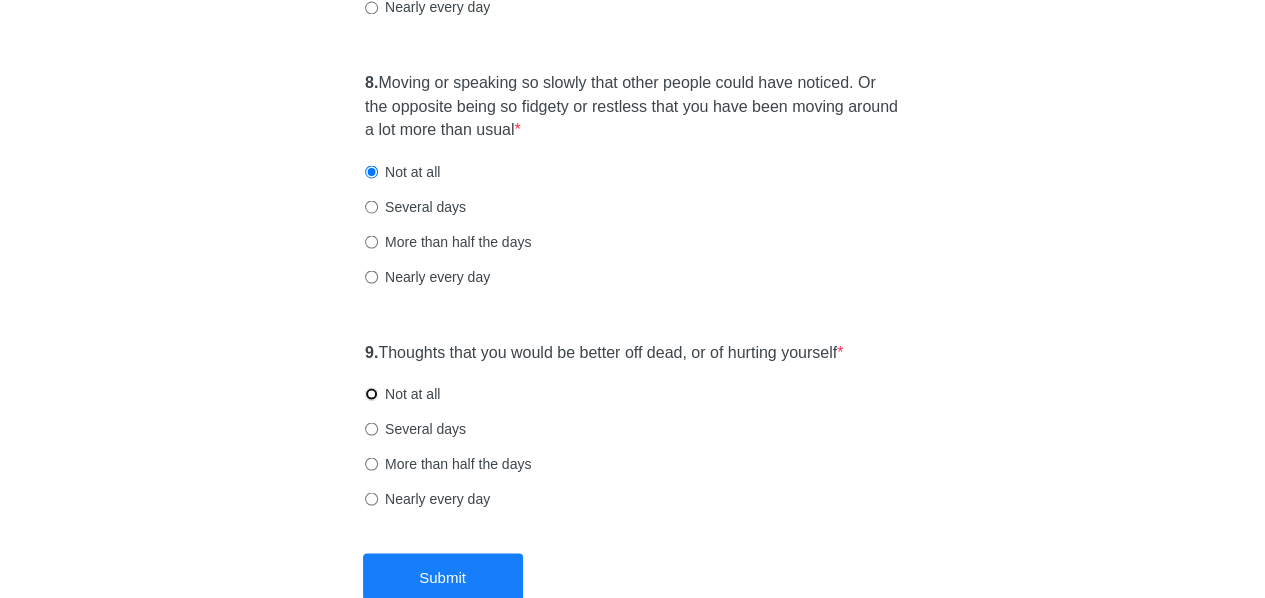 radio on "true" 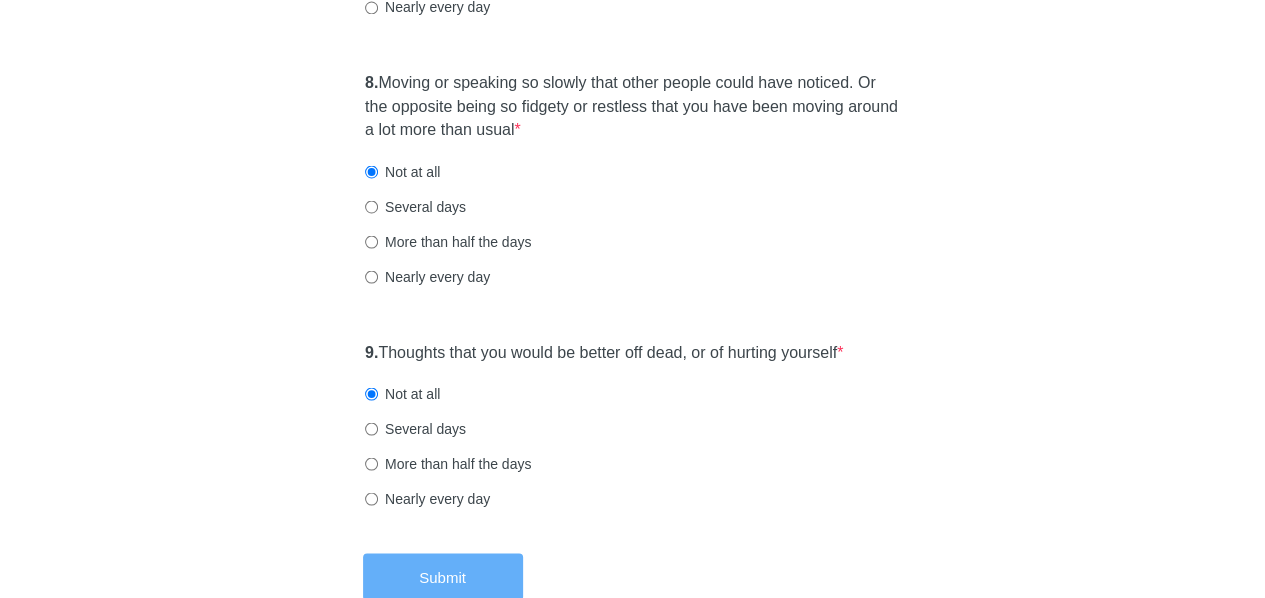 click on "Submit" at bounding box center (443, 576) 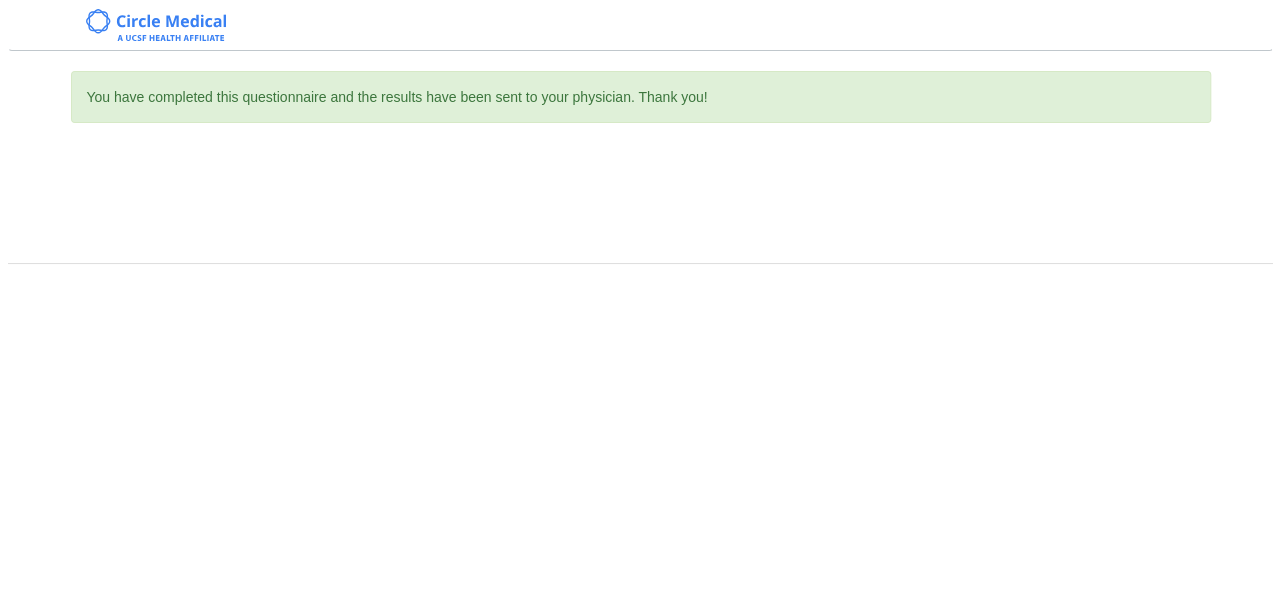 scroll, scrollTop: 0, scrollLeft: 0, axis: both 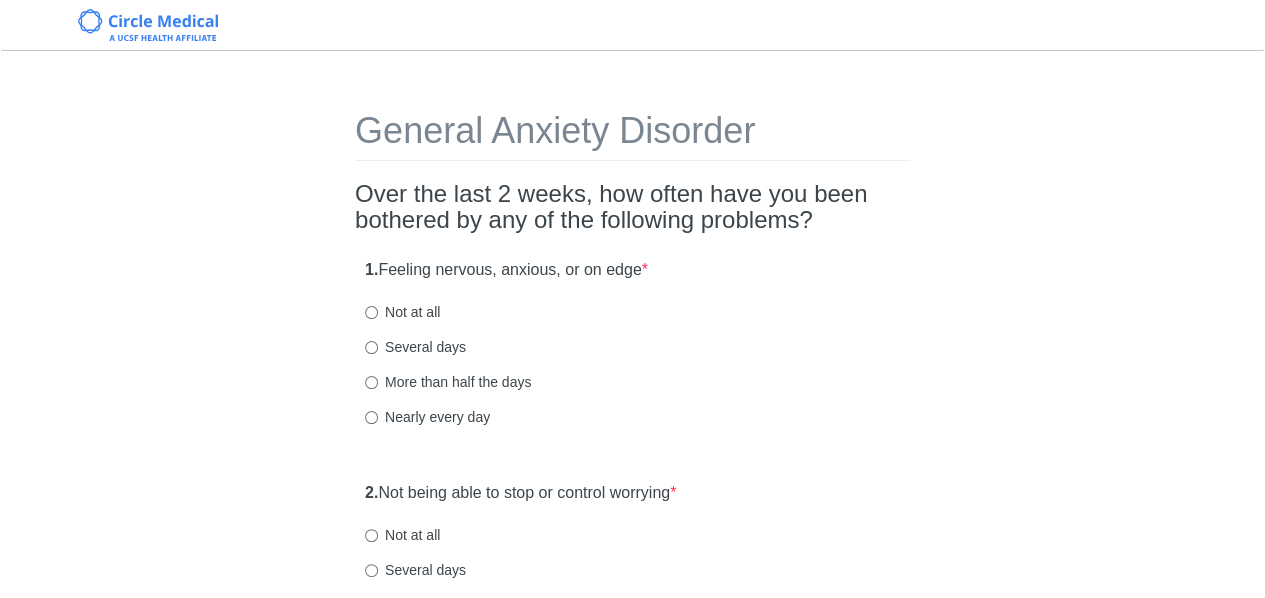 click on "Not at all" at bounding box center (402, 312) 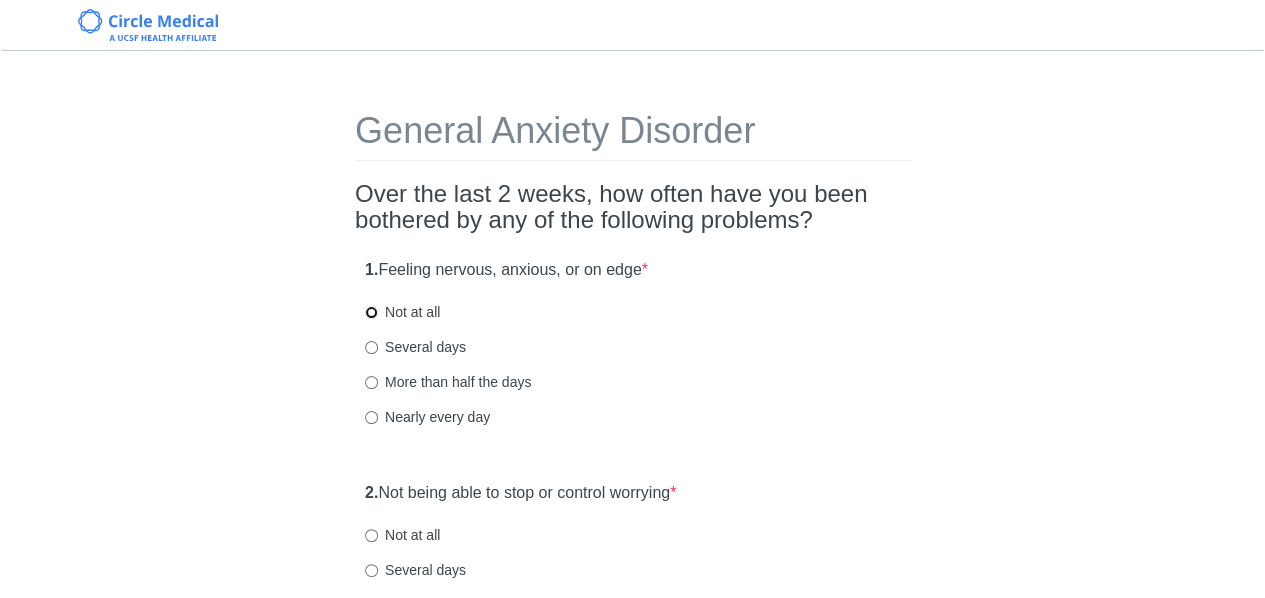 click on "Not at all" at bounding box center (371, 312) 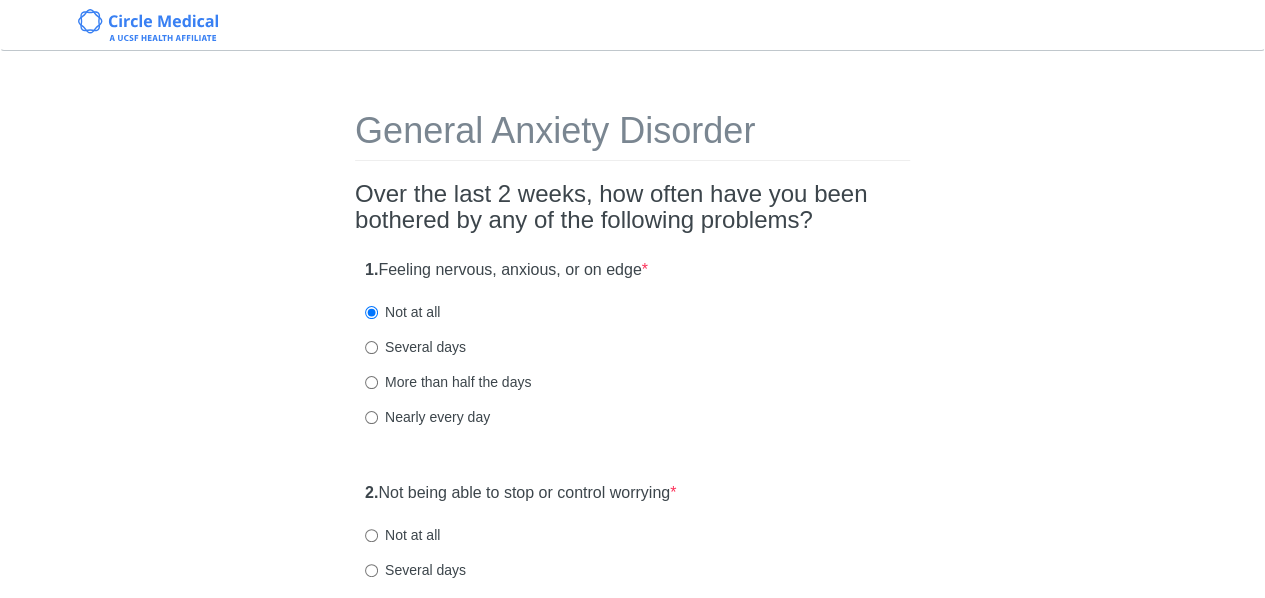 click on "General Anxiety Disorder Over the last 2 weeks, how often have you been bothered by any of the following problems? 1.  Feeling nervous, anxious, or on edge  * Not at all Several days More than half the days Nearly every day 2.  Not being able to stop or control worrying  * Not at all Several days More than half the days Nearly every day 3.  Worrying too much about different things  * Not at all Several days More than half the days Nearly every day 4.  Trouble relaxing  * Not at all Several days More than half the days Nearly every day 5.  Being so restless that it's hard to sit still  * Not at all Several days More than half the days Nearly every day 6.  Becoming easily annoyed or irritable  * Not at all Several days More than half the days Nearly every day 7.  Feeling afraid as if something awful might happen  * Not at all Several days More than half the days Nearly every day" at bounding box center [633, 940] 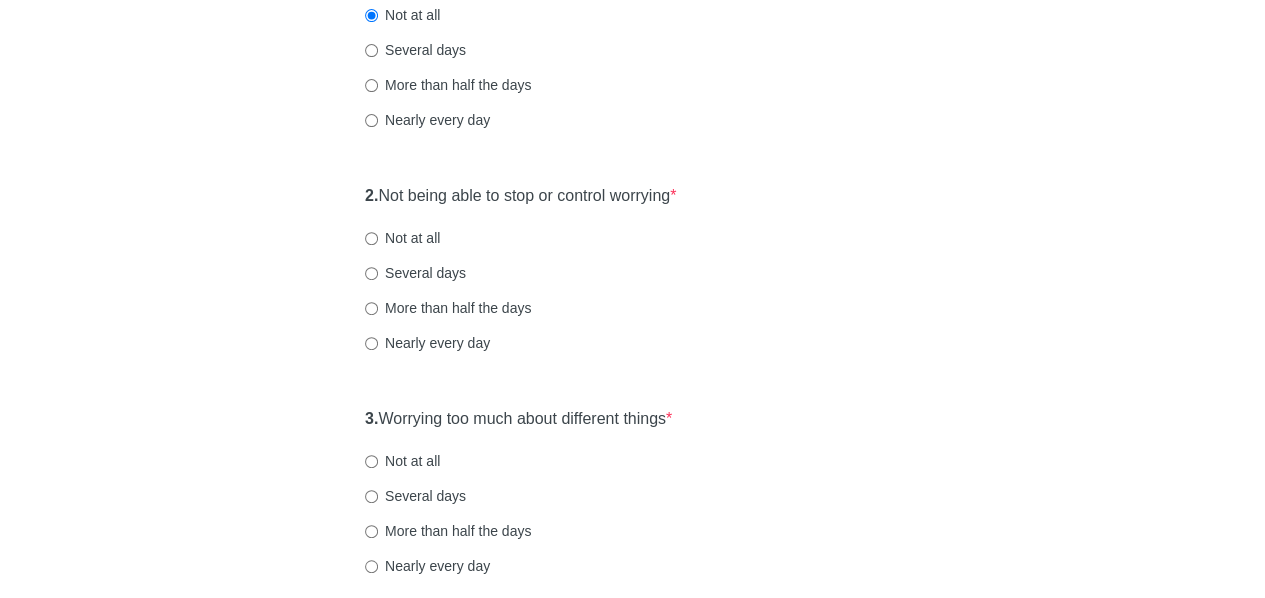 scroll, scrollTop: 299, scrollLeft: 0, axis: vertical 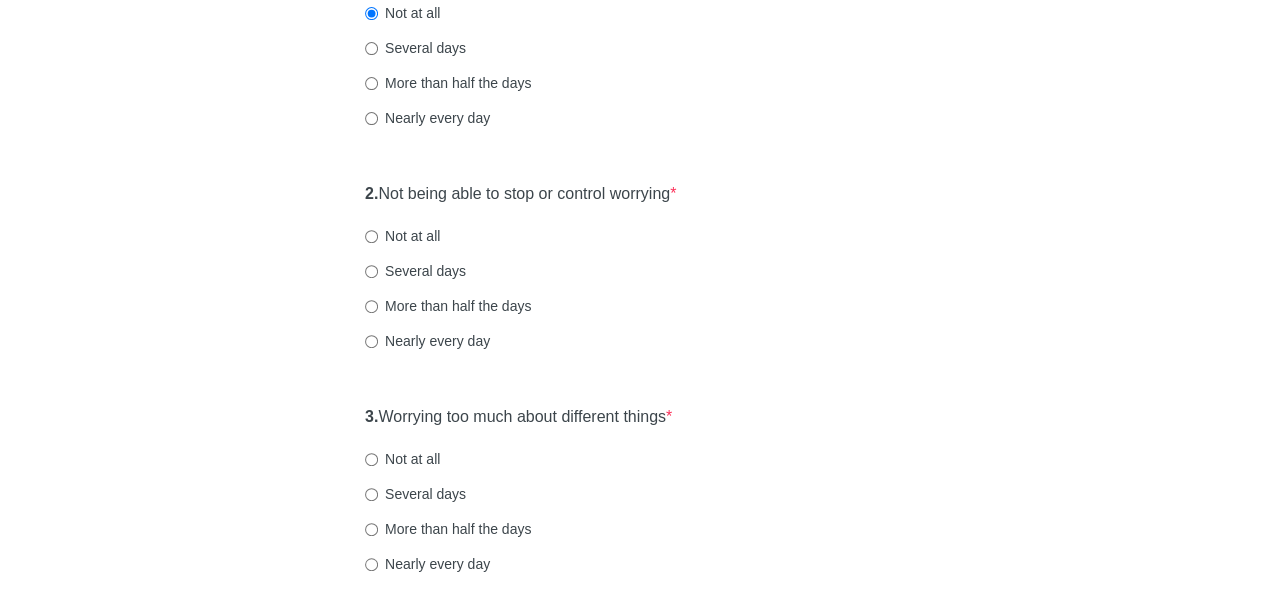 click on "Not at all" at bounding box center [402, 236] 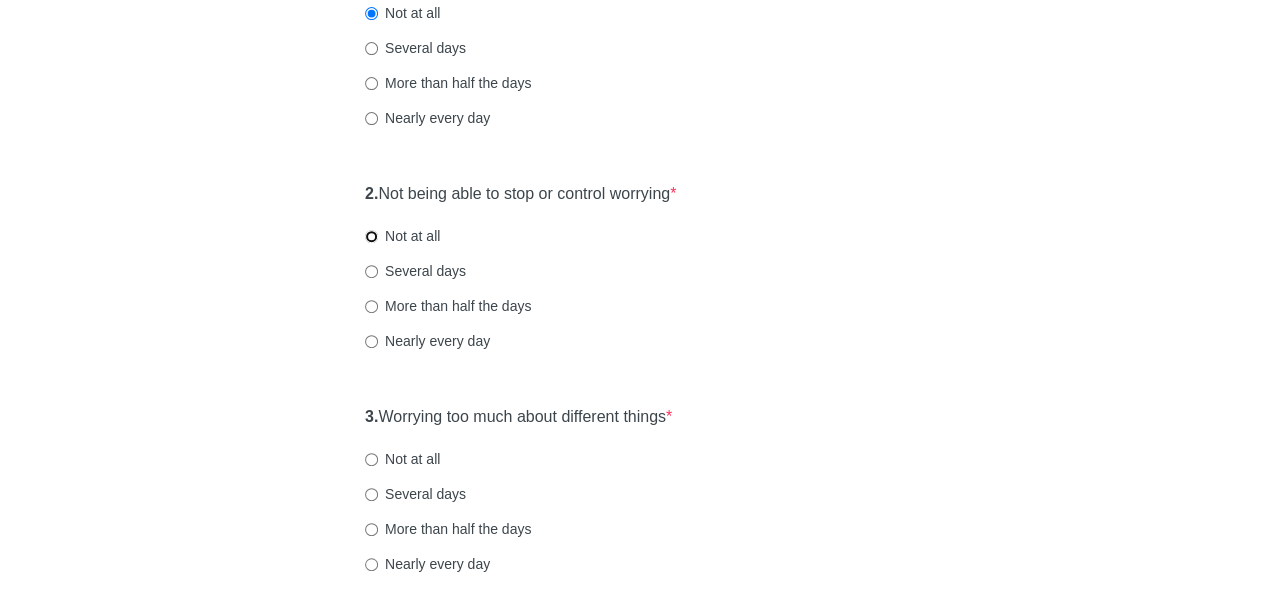 click on "Not at all" at bounding box center [371, 236] 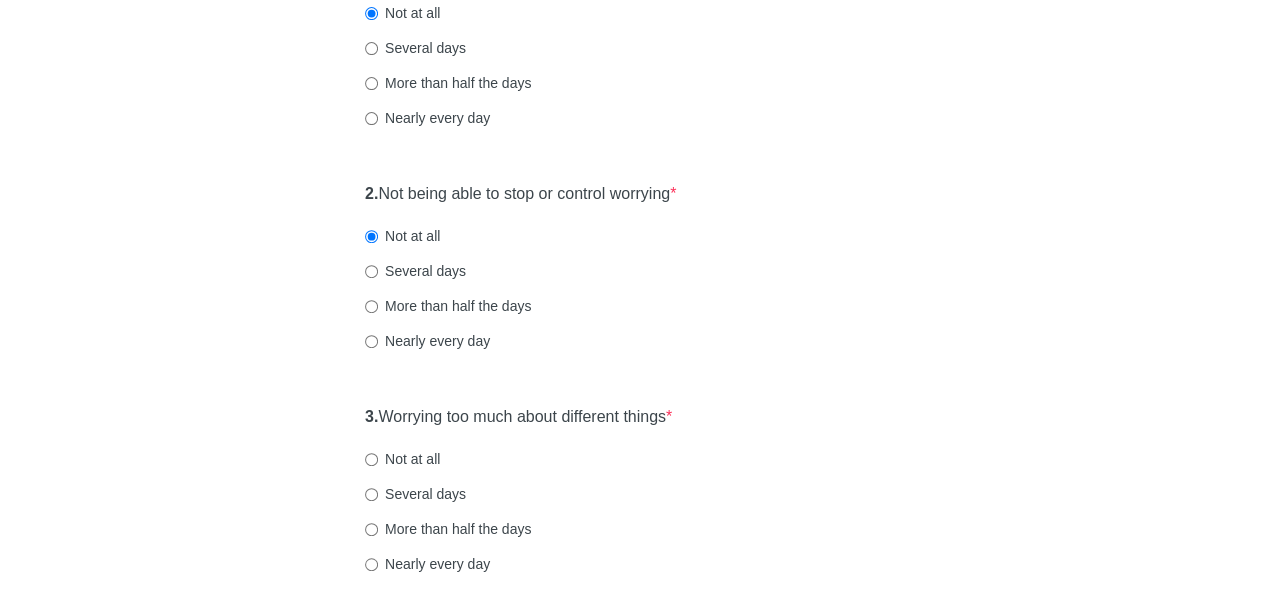 click on "General Anxiety Disorder Over the last 2 weeks, how often have you been bothered by any of the following problems? 1.  Feeling nervous, anxious, or on edge  * Not at all Several days More than half the days Nearly every day 2.  Not being able to stop or control worrying  * Not at all Several days More than half the days Nearly every day 3.  Worrying too much about different things  * Not at all Several days More than half the days Nearly every day 4.  Trouble relaxing  * Not at all Several days More than half the days Nearly every day 5.  Being so restless that it's hard to sit still  * Not at all Several days More than half the days Nearly every day 6.  Becoming easily annoyed or irritable  * Not at all Several days More than half the days Nearly every day 7.  Feeling afraid as if something awful might happen  * Not at all Several days More than half the days Nearly every day" at bounding box center (633, 641) 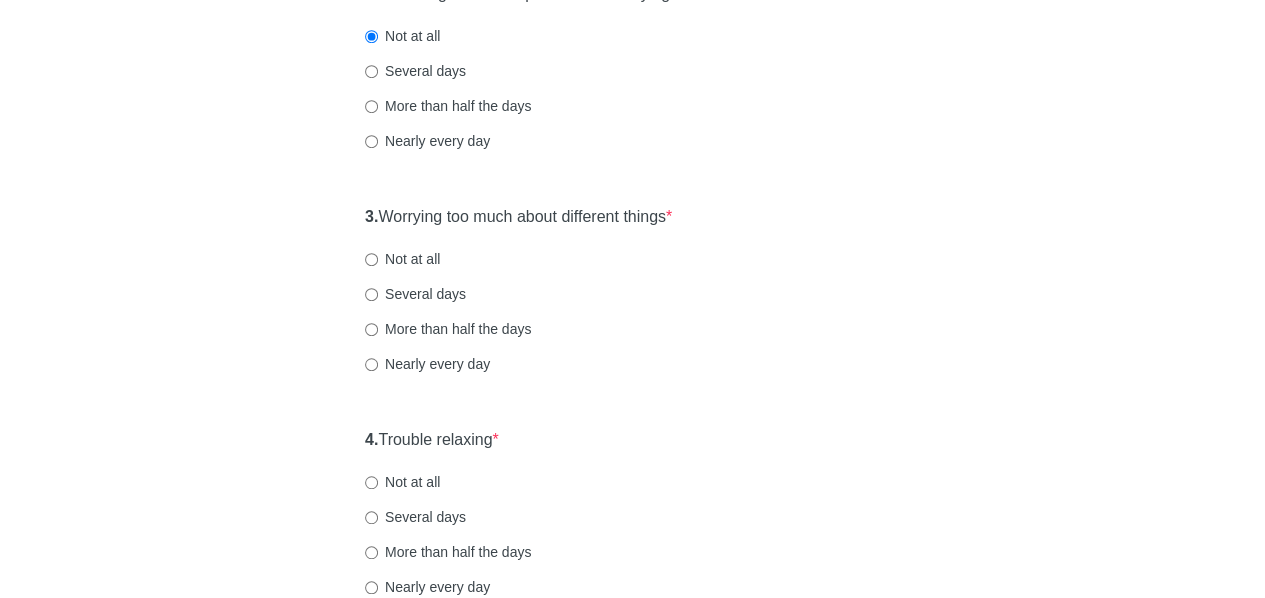 click on "General Anxiety Disorder Over the last 2 weeks, how often have you been bothered by any of the following problems? 1.  Feeling nervous, anxious, or on edge  * Not at all Several days More than half the days Nearly every day 2.  Not being able to stop or control worrying  * Not at all Several days More than half the days Nearly every day 3.  Worrying too much about different things  * Not at all Several days More than half the days Nearly every day 4.  Trouble relaxing  * Not at all Several days More than half the days Nearly every day 5.  Being so restless that it's hard to sit still  * Not at all Several days More than half the days Nearly every day 6.  Becoming easily annoyed or irritable  * Not at all Several days More than half the days Nearly every day 7.  Feeling afraid as if something awful might happen  * Not at all Several days More than half the days Nearly every day" at bounding box center (633, 441) 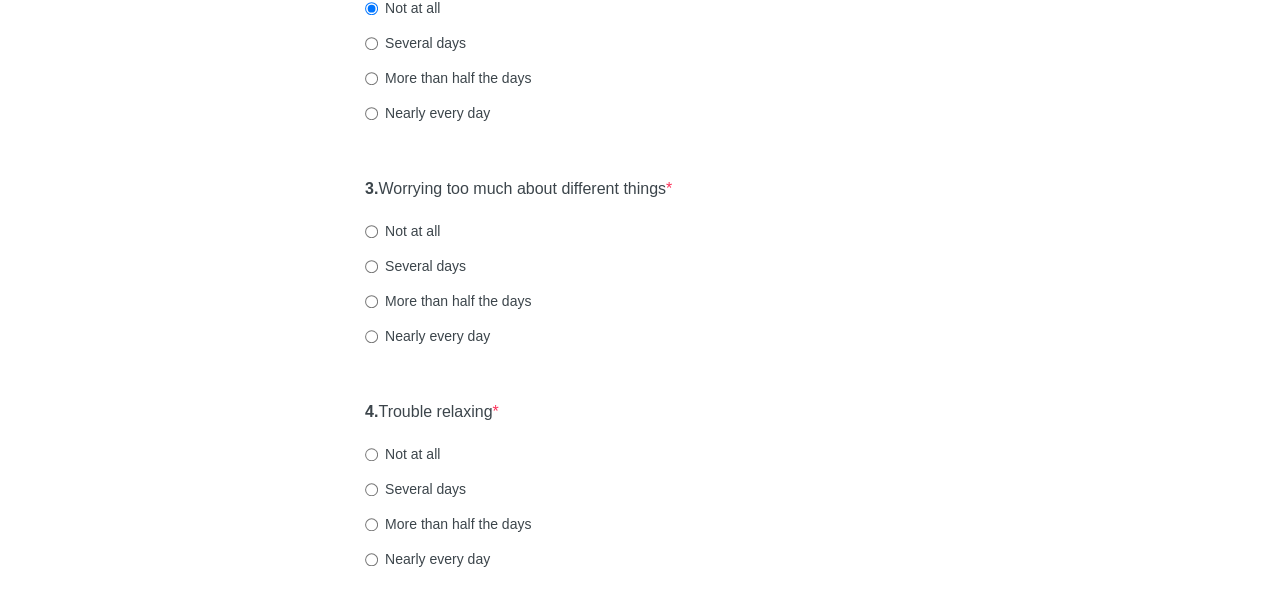 scroll, scrollTop: 528, scrollLeft: 0, axis: vertical 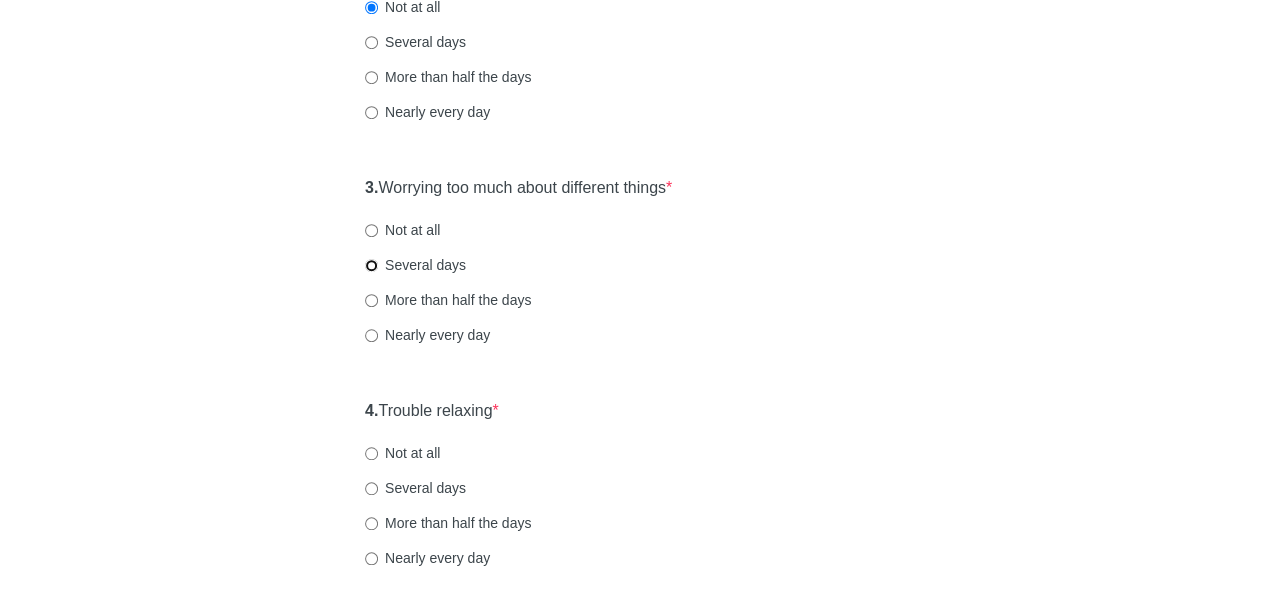 click on "Several days" at bounding box center [371, 265] 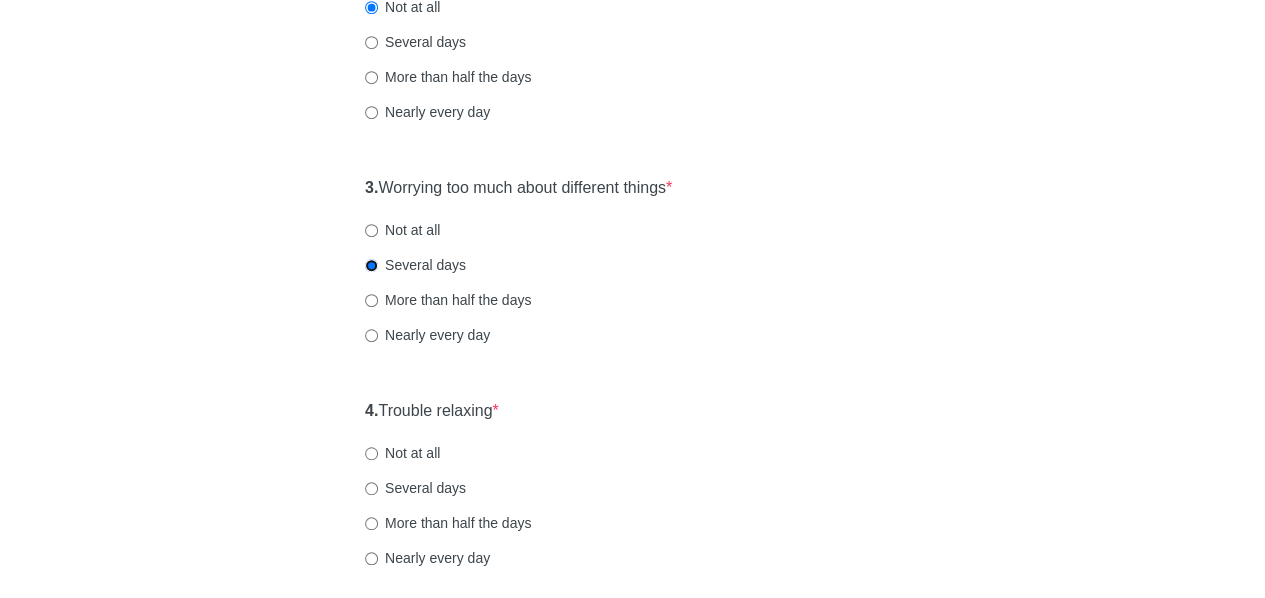 click on "General Anxiety Disorder Over the last 2 weeks, how often have you been bothered by any of the following problems? 1.  Feeling nervous, anxious, or on edge  * Not at all Several days More than half the days Nearly every day 2.  Not being able to stop or control worrying  * Not at all Several days More than half the days Nearly every day 3.  Worrying too much about different things  * Not at all Several days More than half the days Nearly every day 4.  Trouble relaxing  * Not at all Several days More than half the days Nearly every day 5.  Being so restless that it's hard to sit still  * Not at all Several days More than half the days Nearly every day 6.  Becoming easily annoyed or irritable  * Not at all Several days More than half the days Nearly every day 7.  Feeling afraid as if something awful might happen  * Not at all Several days More than half the days Nearly every day" at bounding box center [633, 412] 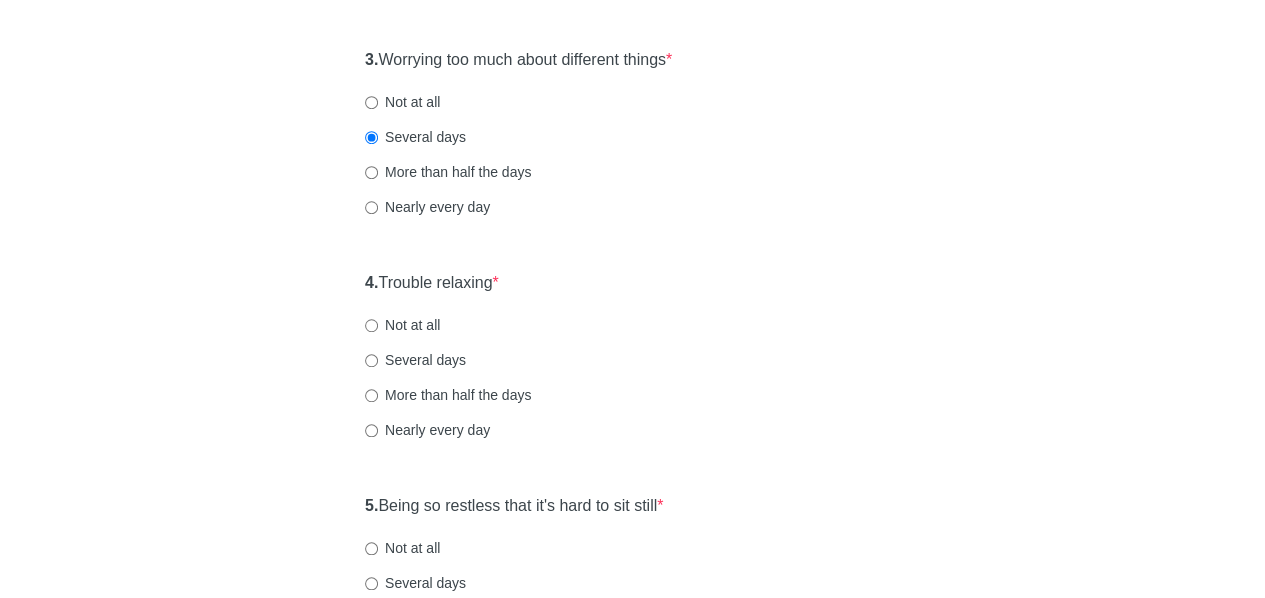 click on "General Anxiety Disorder Over the last 2 weeks, how often have you been bothered by any of the following problems? 1.  Feeling nervous, anxious, or on edge  * Not at all Several days More than half the days Nearly every day 2.  Not being able to stop or control worrying  * Not at all Several days More than half the days Nearly every day 3.  Worrying too much about different things  * Not at all Several days More than half the days Nearly every day 4.  Trouble relaxing  * Not at all Several days More than half the days Nearly every day 5.  Being so restless that it's hard to sit still  * Not at all Several days More than half the days Nearly every day 6.  Becoming easily annoyed or irritable  * Not at all Several days More than half the days Nearly every day 7.  Feeling afraid as if something awful might happen  * Not at all Several days More than half the days Nearly every day" at bounding box center [633, 284] 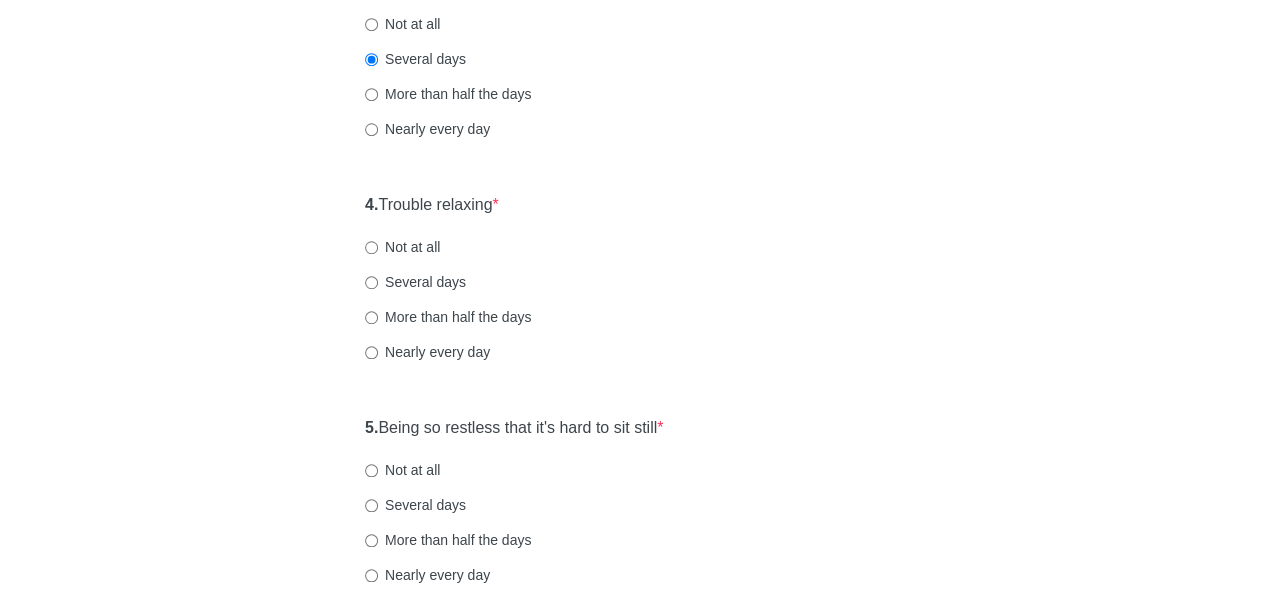 scroll, scrollTop: 745, scrollLeft: 0, axis: vertical 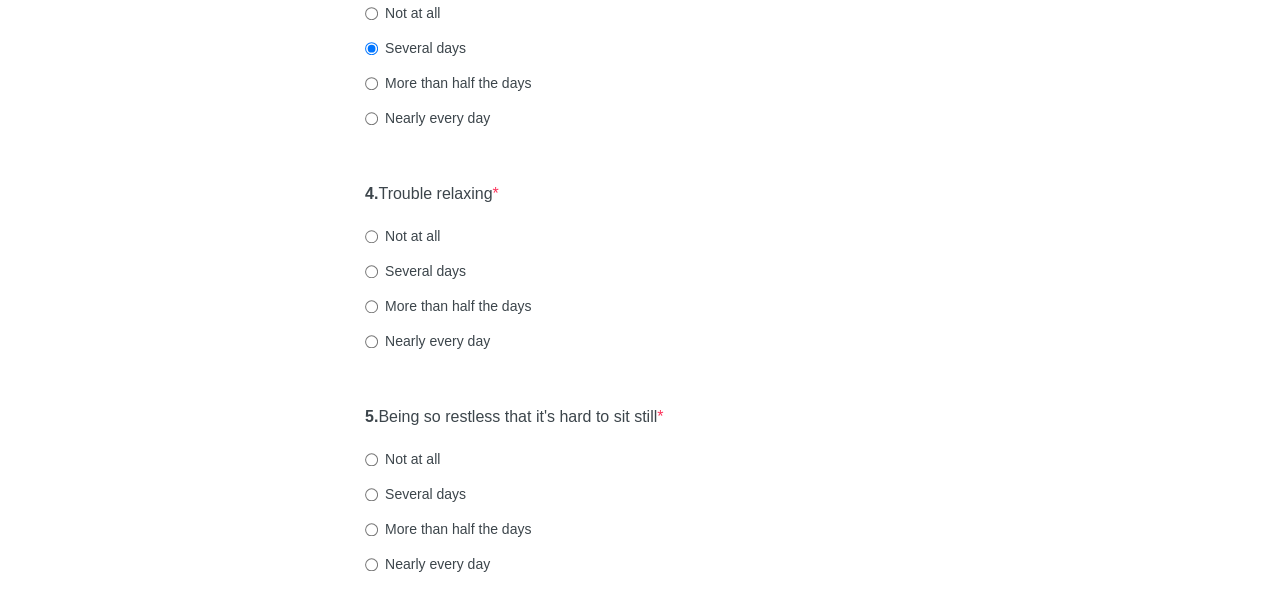 click on "Not at all" at bounding box center (402, 236) 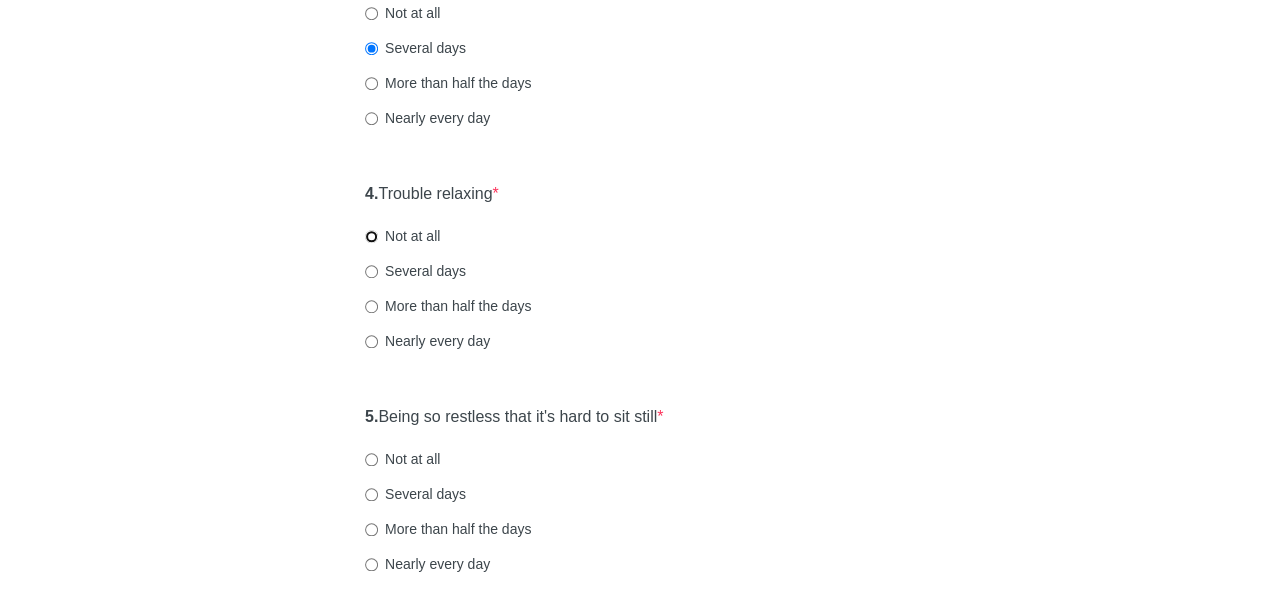 radio on "true" 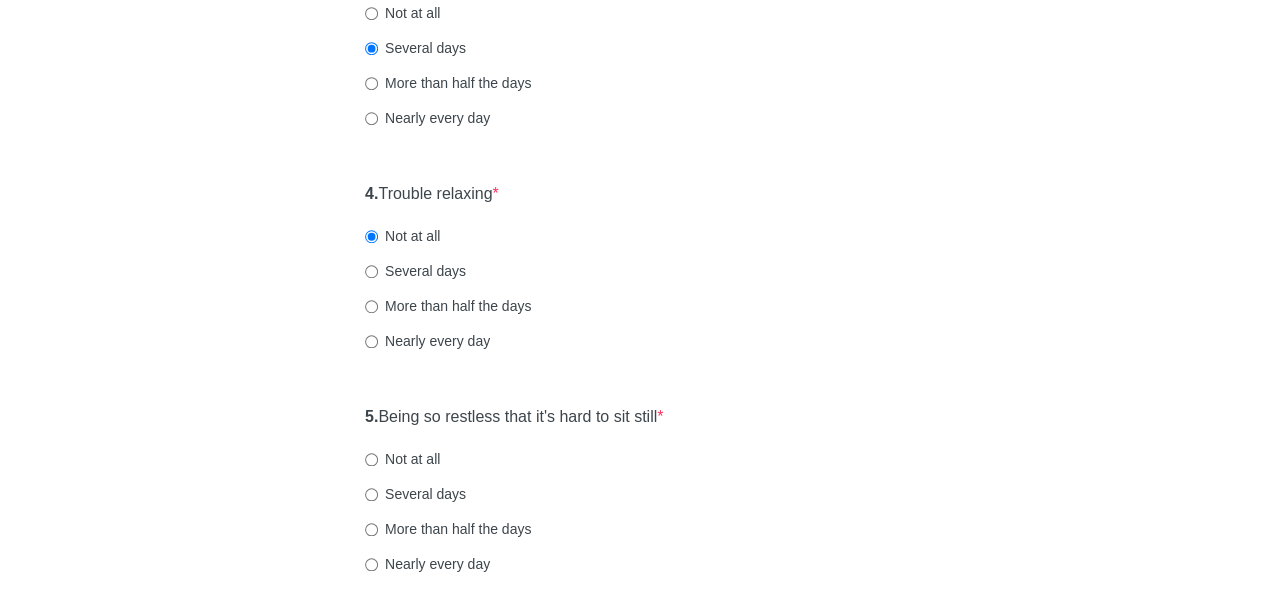 click on "General Anxiety Disorder Over the last 2 weeks, how often have you been bothered by any of the following problems? 1.  Feeling nervous, anxious, or on edge  * Not at all Several days More than half the days Nearly every day 2.  Not being able to stop or control worrying  * Not at all Several days More than half the days Nearly every day 3.  Worrying too much about different things  * Not at all Several days More than half the days Nearly every day 4.  Trouble relaxing  * Not at all Several days More than half the days Nearly every day 5.  Being so restless that it's hard to sit still  * Not at all Several days More than half the days Nearly every day 6.  Becoming easily annoyed or irritable  * Not at all Several days More than half the days Nearly every day 7.  Feeling afraid as if something awful might happen  * Not at all Several days More than half the days Nearly every day" at bounding box center (633, 195) 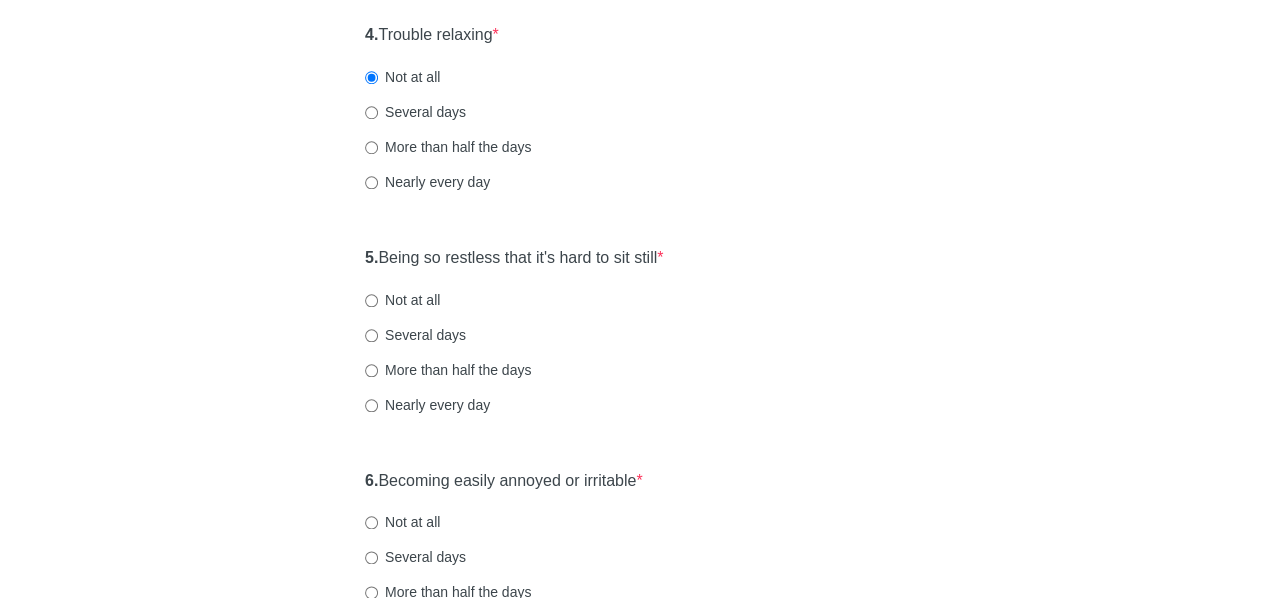 click on "General Anxiety Disorder Over the last 2 weeks, how often have you been bothered by any of the following problems? 1.  Feeling nervous, anxious, or on edge  * Not at all Several days More than half the days Nearly every day 2.  Not being able to stop or control worrying  * Not at all Several days More than half the days Nearly every day 3.  Worrying too much about different things  * Not at all Several days More than half the days Nearly every day 4.  Trouble relaxing  * Not at all Several days More than half the days Nearly every day 5.  Being so restless that it's hard to sit still  * Not at all Several days More than half the days Nearly every day 6.  Becoming easily annoyed or irritable  * Not at all Several days More than half the days Nearly every day 7.  Feeling afraid as if something awful might happen  * Not at all Several days More than half the days Nearly every day" at bounding box center (633, 36) 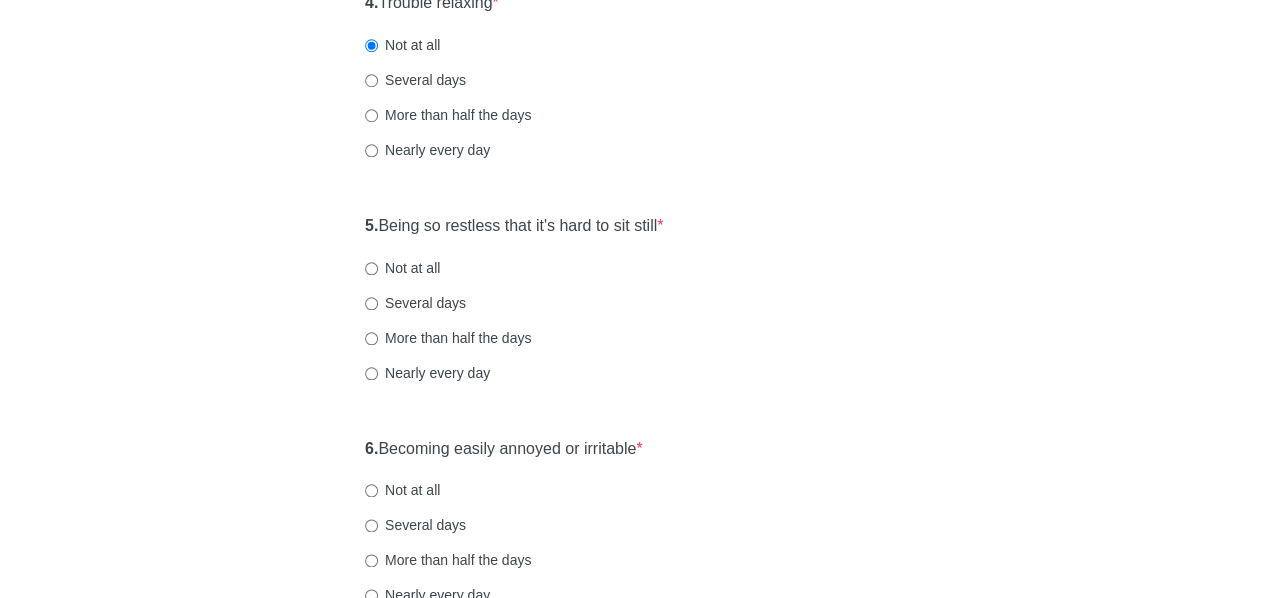 scroll, scrollTop: 938, scrollLeft: 0, axis: vertical 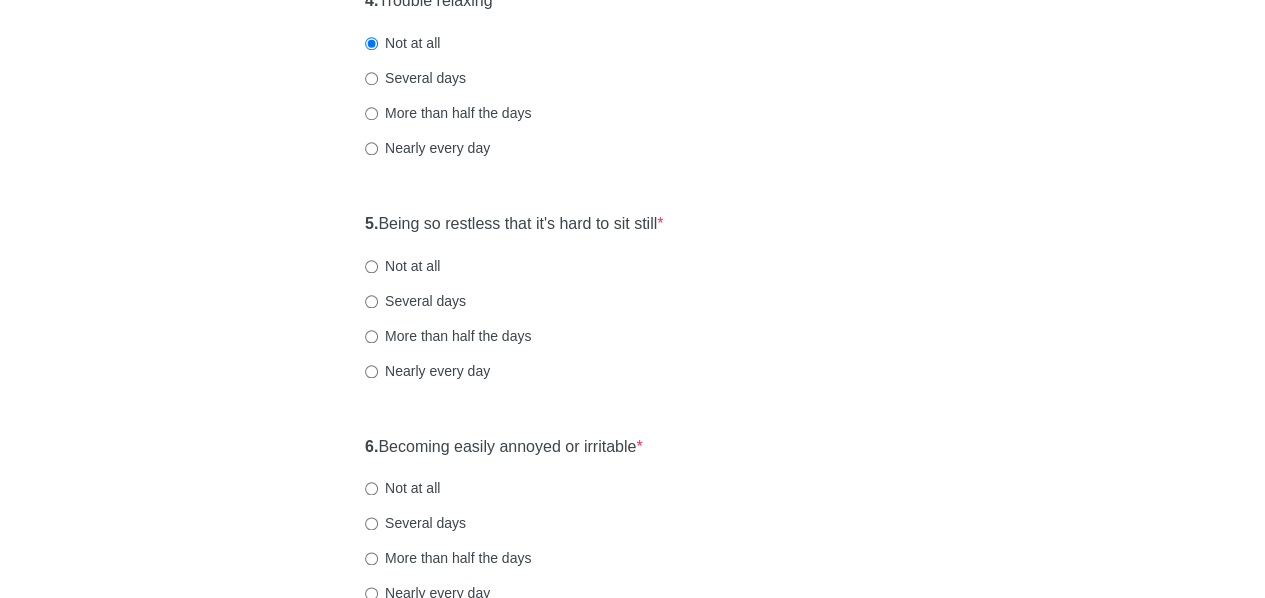 click on "Not at all" at bounding box center (402, 266) 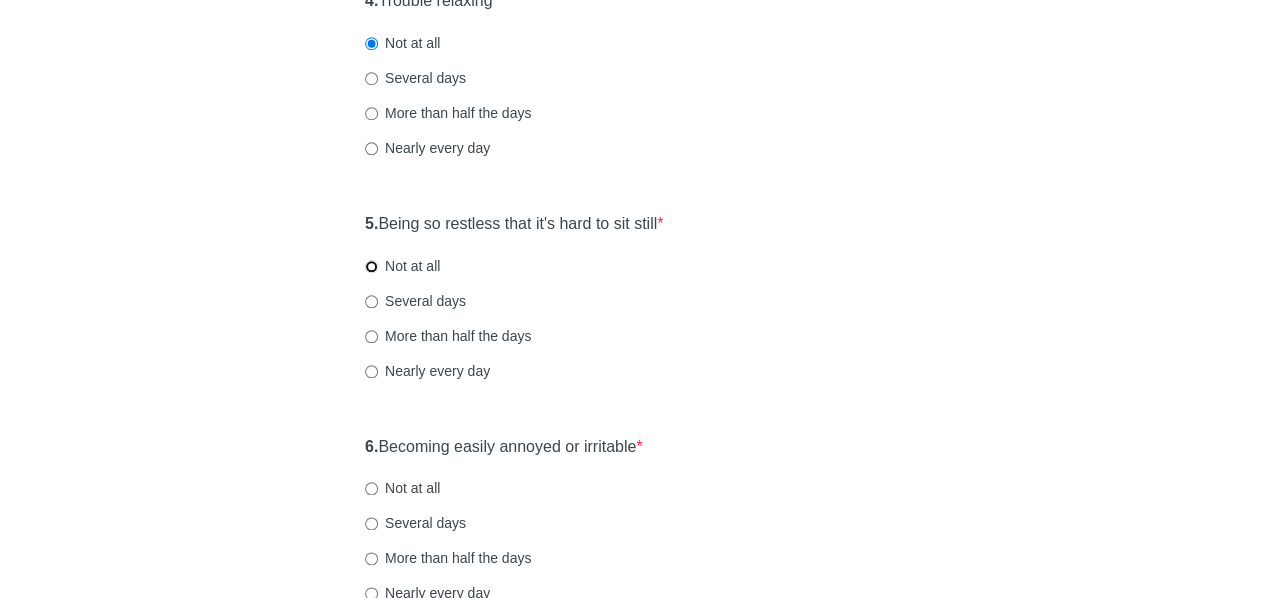 click on "Not at all" at bounding box center (371, 266) 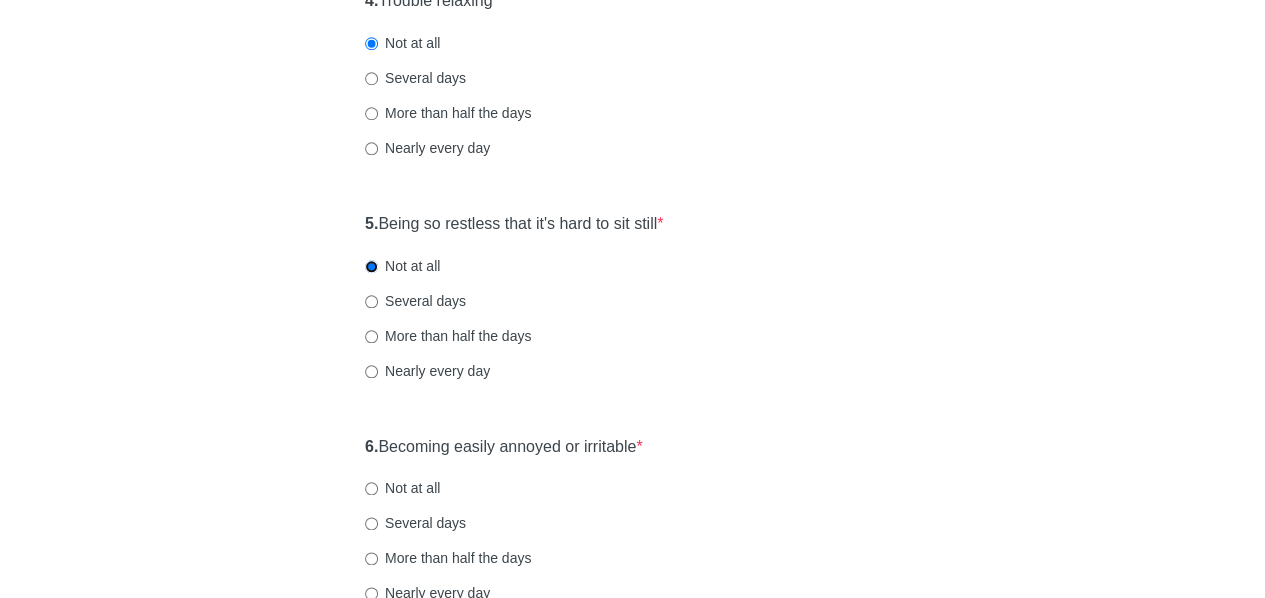 click on "General Anxiety Disorder Over the last 2 weeks, how often have you been bothered by any of the following problems? 1.  Feeling nervous, anxious, or on edge  * Not at all Several days More than half the days Nearly every day 2.  Not being able to stop or control worrying  * Not at all Several days More than half the days Nearly every day 3.  Worrying too much about different things  * Not at all Several days More than half the days Nearly every day 4.  Trouble relaxing  * Not at all Several days More than half the days Nearly every day 5.  Being so restless that it's hard to sit still  * Not at all Several days More than half the days Nearly every day 6.  Becoming easily annoyed or irritable  * Not at all Several days More than half the days Nearly every day 7.  Feeling afraid as if something awful might happen  * Not at all Several days More than half the days Nearly every day" at bounding box center (633, 2) 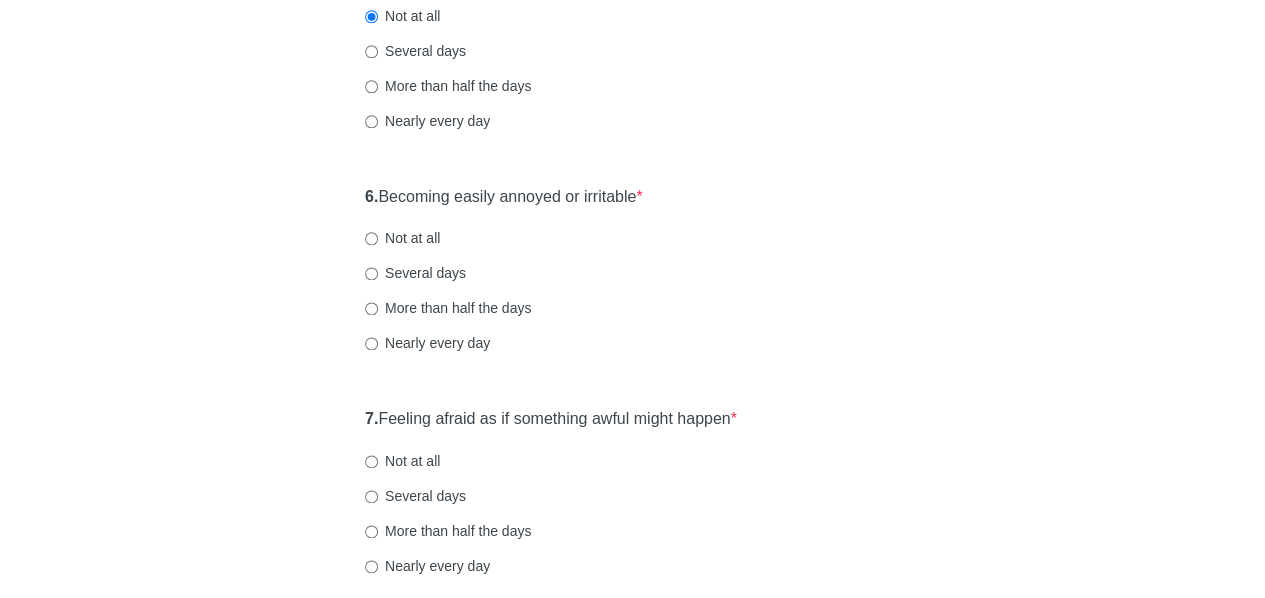 click on "General Anxiety Disorder Over the last 2 weeks, how often have you been bothered by any of the following problems? 1.  Feeling nervous, anxious, or on edge  * Not at all Several days More than half the days Nearly every day 2.  Not being able to stop or control worrying  * Not at all Several days More than half the days Nearly every day 3.  Worrying too much about different things  * Not at all Several days More than half the days Nearly every day 4.  Trouble relaxing  * Not at all Several days More than half the days Nearly every day 5.  Being so restless that it's hard to sit still  * Not at all Several days More than half the days Nearly every day 6.  Becoming easily annoyed or irritable  * Not at all Several days More than half the days Nearly every day 7.  Feeling afraid as if something awful might happen  * Not at all Several days More than half the days Nearly every day" at bounding box center (633, -248) 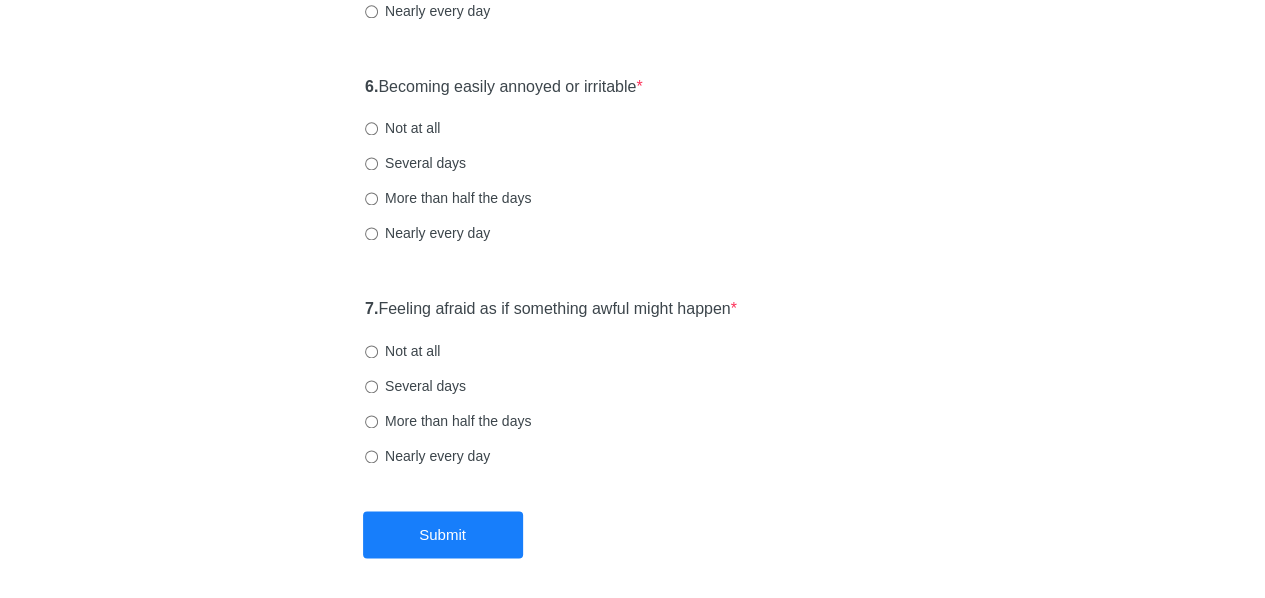 scroll, scrollTop: 1300, scrollLeft: 0, axis: vertical 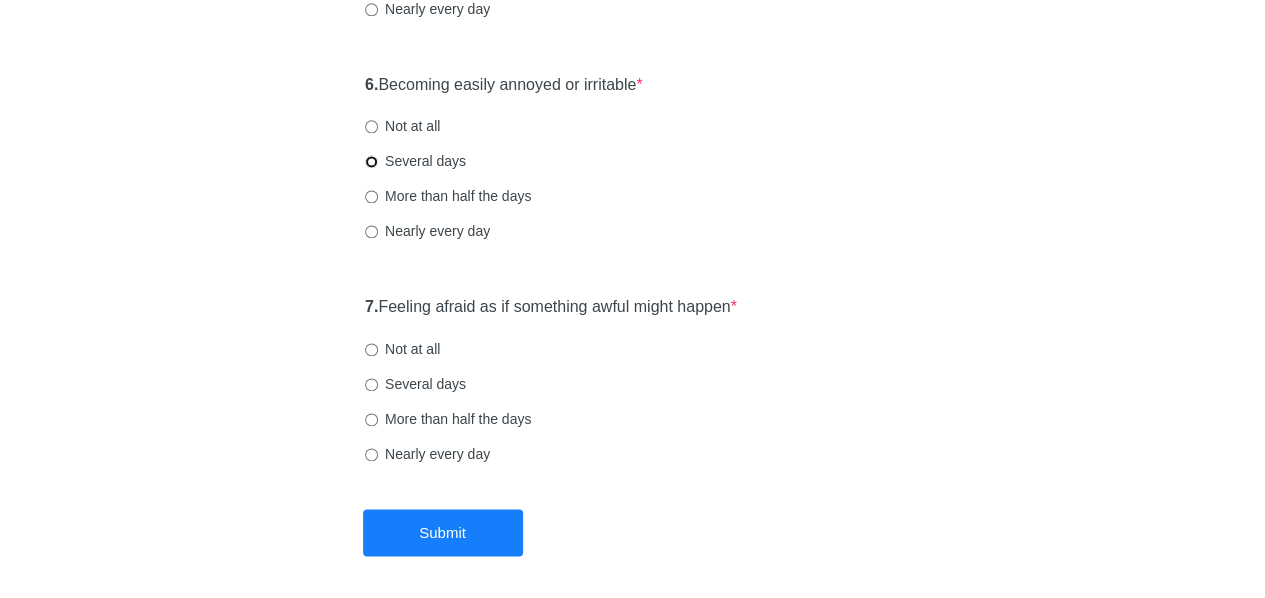 click on "Several days" at bounding box center (371, 161) 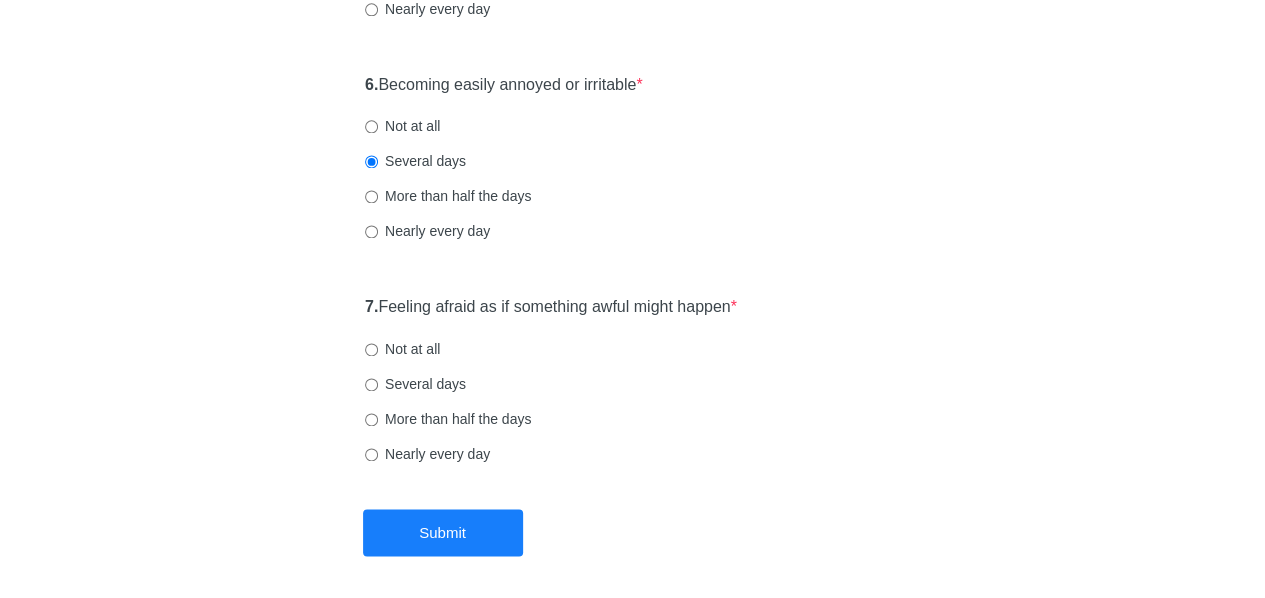 click on "General Anxiety Disorder Over the last 2 weeks, how often have you been bothered by any of the following problems? 1.  Feeling nervous, anxious, or on edge  * Not at all Several days More than half the days Nearly every day 2.  Not being able to stop or control worrying  * Not at all Several days More than half the days Nearly every day 3.  Worrying too much about different things  * Not at all Several days More than half the days Nearly every day 4.  Trouble relaxing  * Not at all Several days More than half the days Nearly every day 5.  Being so restless that it's hard to sit still  * Not at all Several days More than half the days Nearly every day 6.  Becoming easily annoyed or irritable  * Not at all Several days More than half the days Nearly every day 7.  Feeling afraid as if something awful might happen  * Not at all Several days More than half the days Nearly every day" at bounding box center [633, -360] 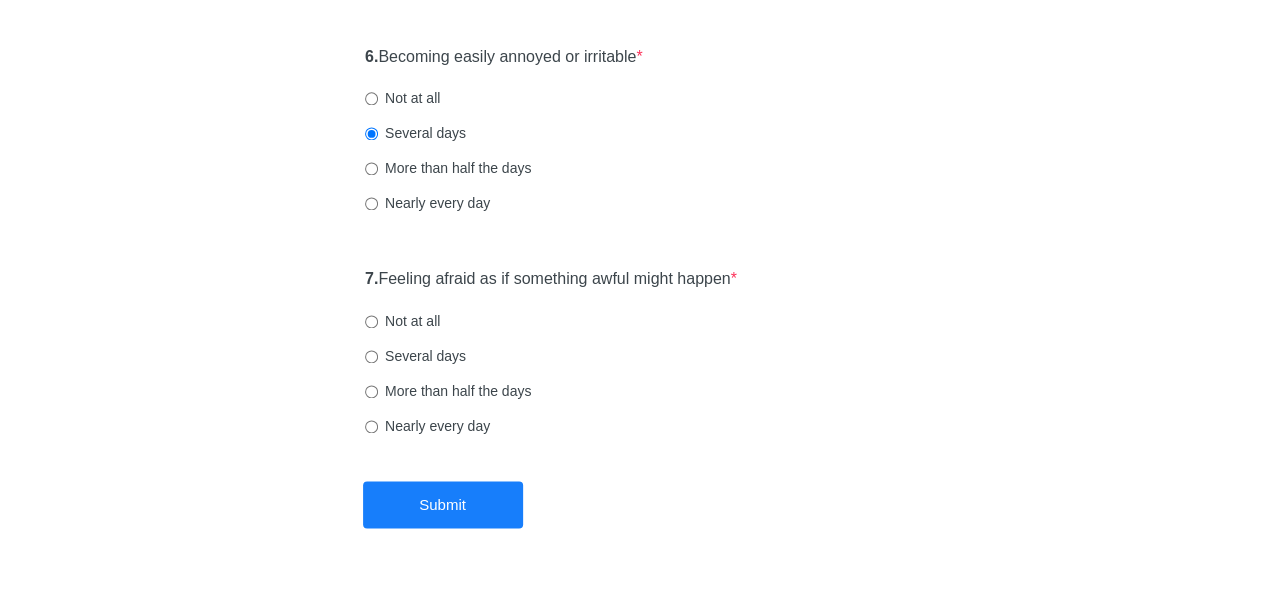 scroll, scrollTop: 1378, scrollLeft: 0, axis: vertical 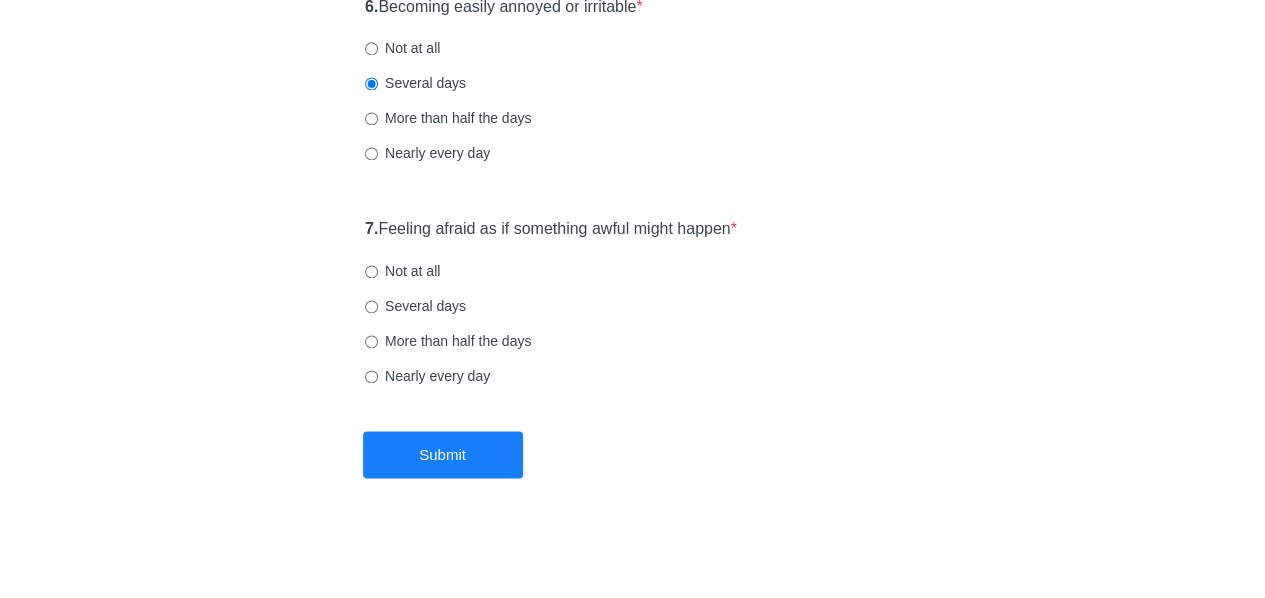 click on "General Anxiety Disorder Over the last 2 weeks, how often have you been bothered by any of the following problems? 1.  Feeling nervous, anxious, or on edge  * Not at all Several days More than half the days Nearly every day 2.  Not being able to stop or control worrying  * Not at all Several days More than half the days Nearly every day 3.  Worrying too much about different things  * Not at all Several days More than half the days Nearly every day 4.  Trouble relaxing  * Not at all Several days More than half the days Nearly every day 5.  Being so restless that it's hard to sit still  * Not at all Several days More than half the days Nearly every day 6.  Becoming easily annoyed or irritable  * Not at all Several days More than half the days Nearly every day 7.  Feeling afraid as if something awful might happen  * Not at all Several days More than half the days Nearly every day" at bounding box center (633, -438) 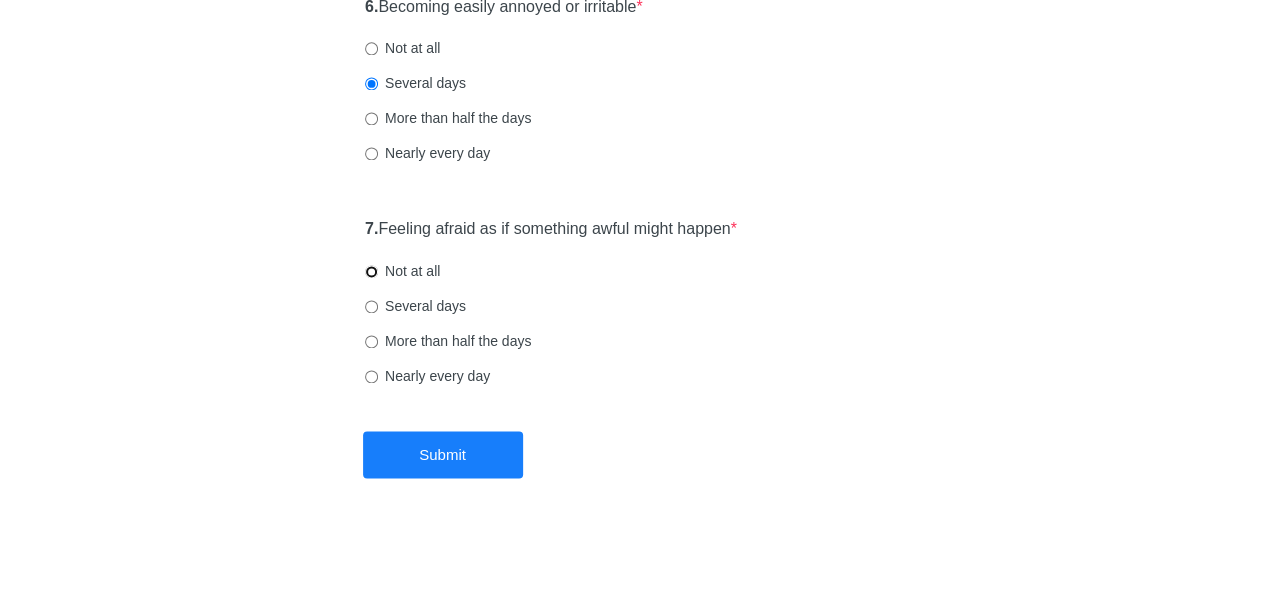 radio on "true" 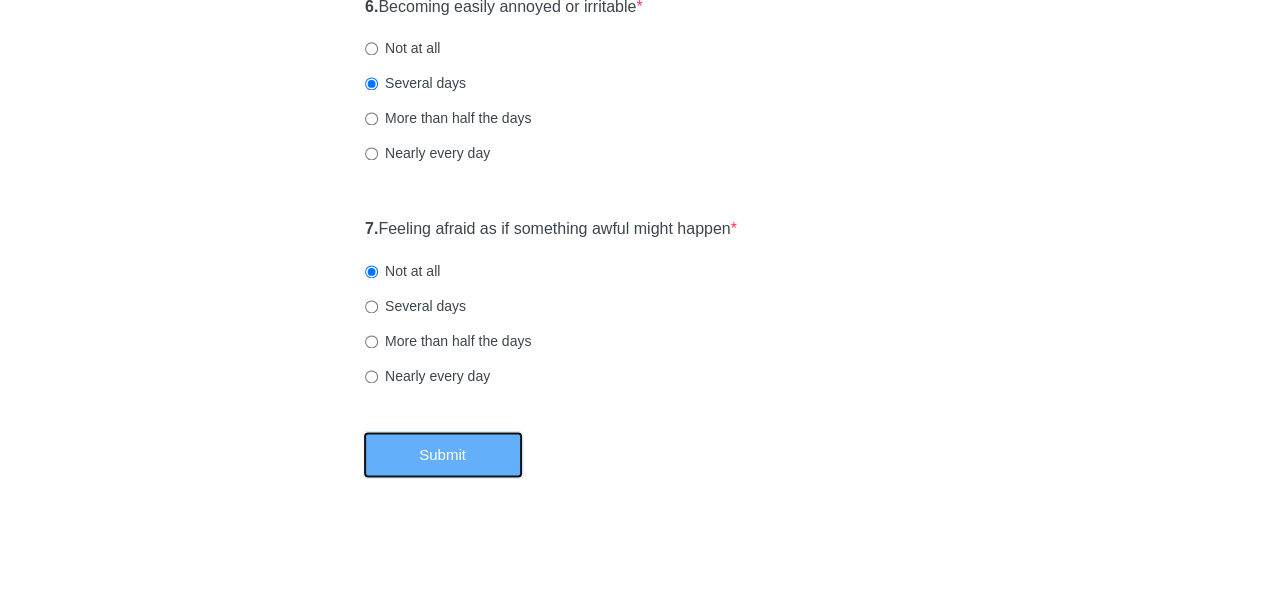 click on "Submit" at bounding box center (443, 454) 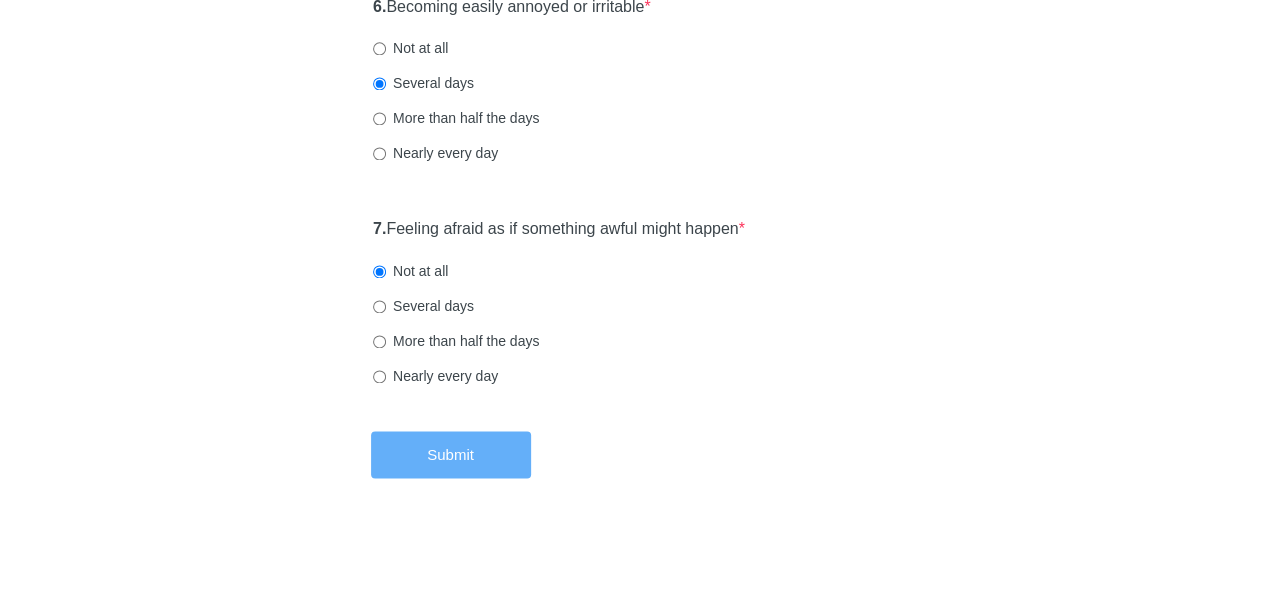 scroll, scrollTop: 0, scrollLeft: 0, axis: both 